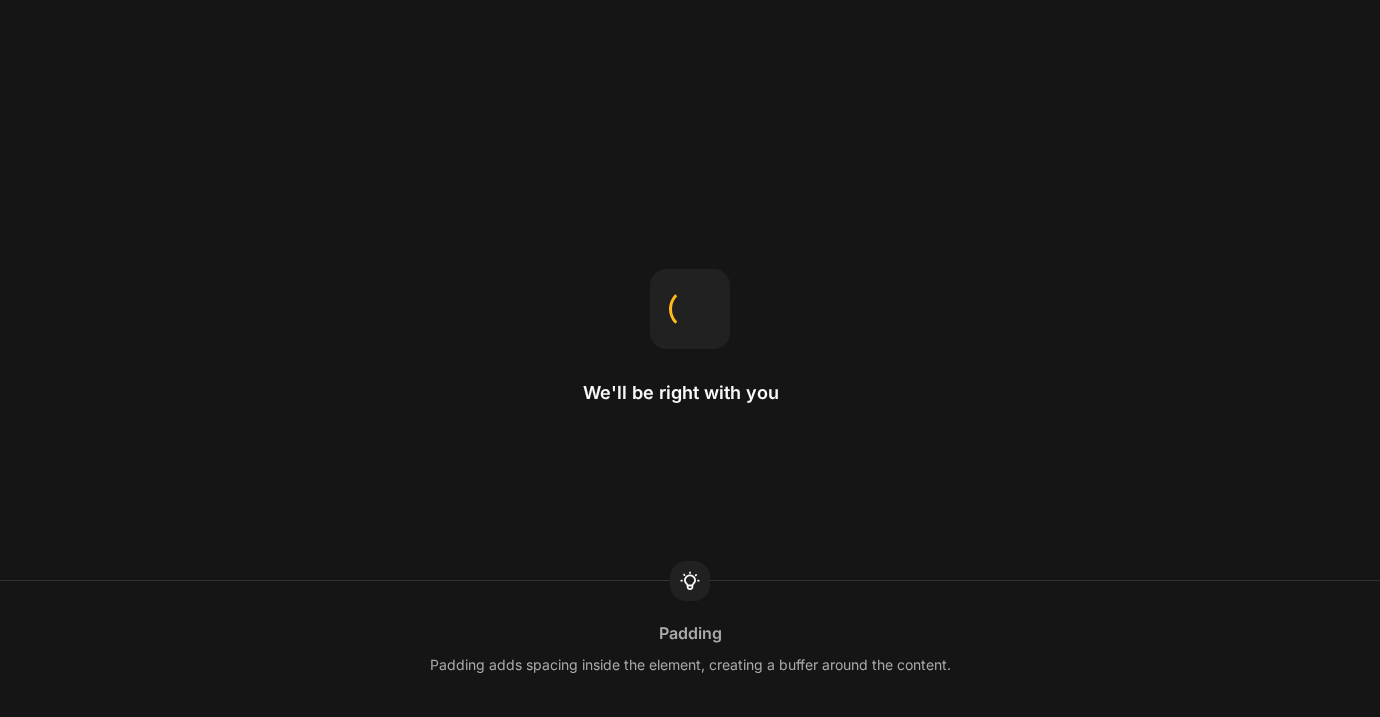 scroll, scrollTop: 0, scrollLeft: 0, axis: both 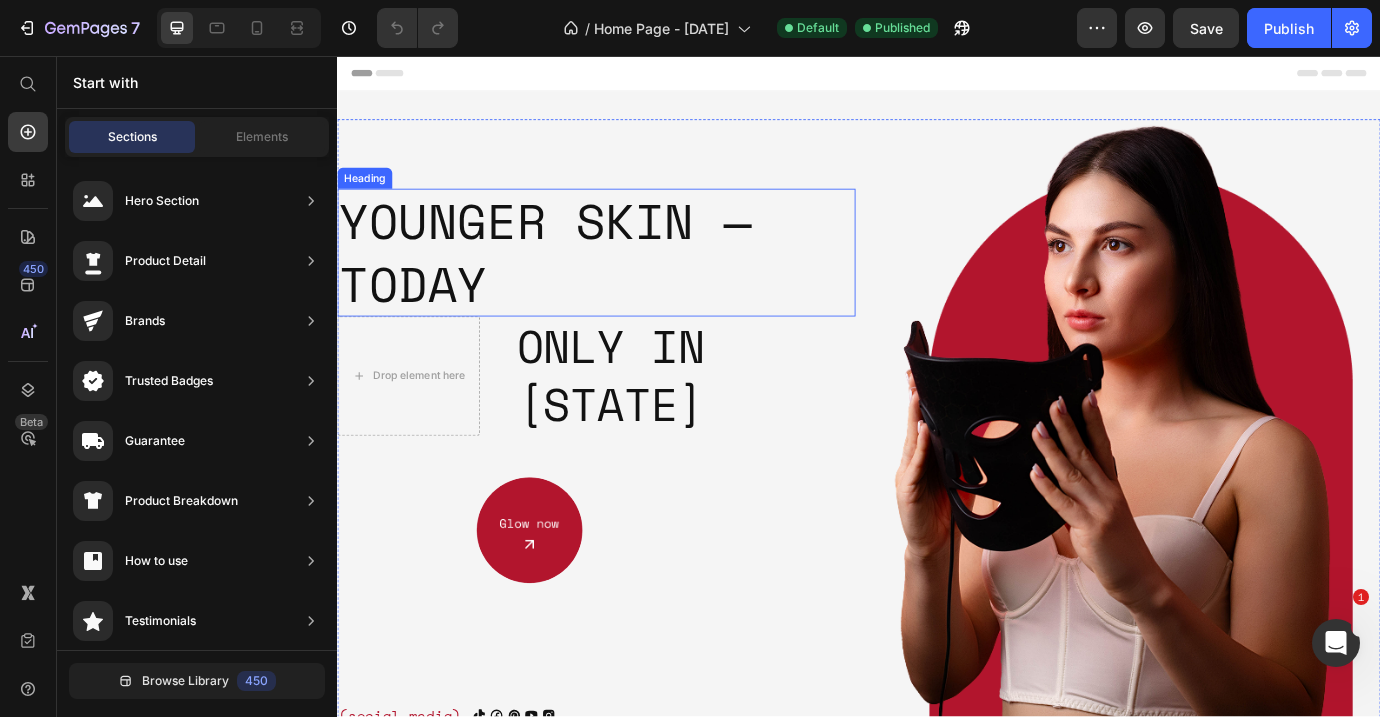 click on "Younger skin — today" at bounding box center (635, 282) 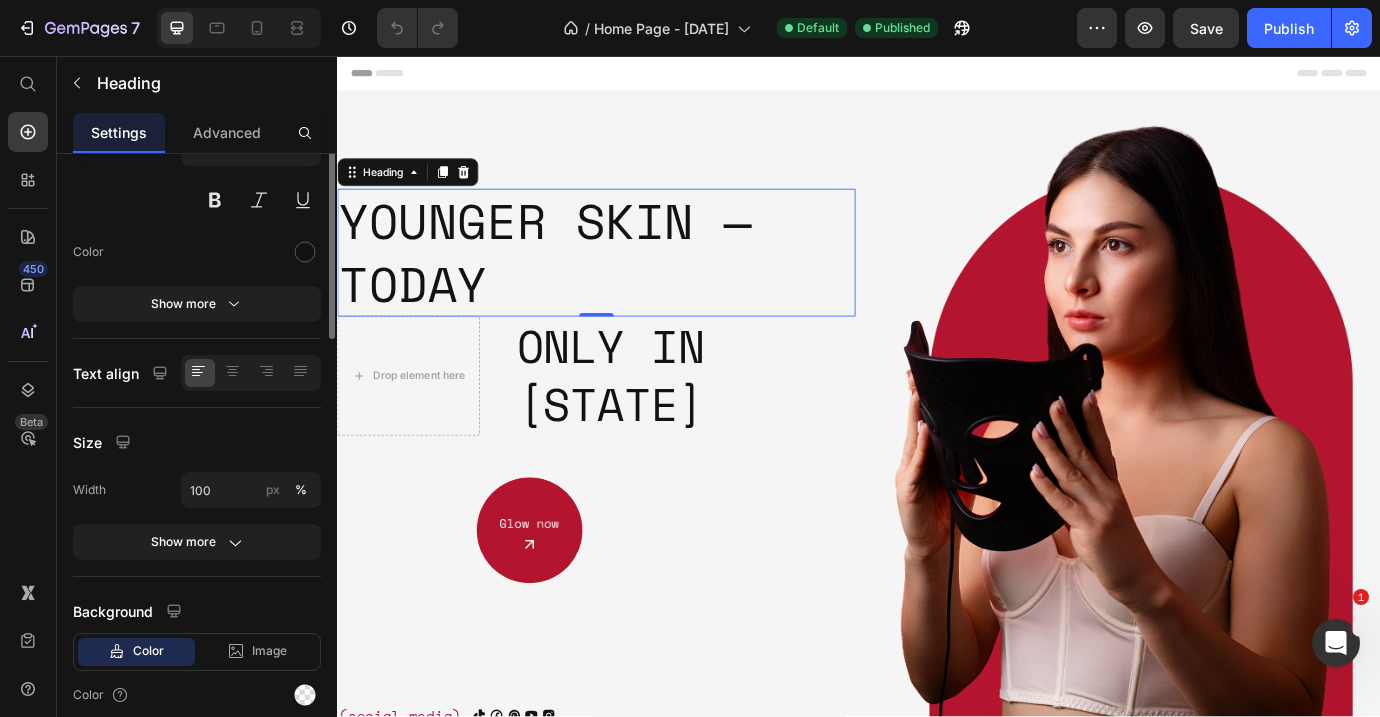 scroll, scrollTop: 0, scrollLeft: 0, axis: both 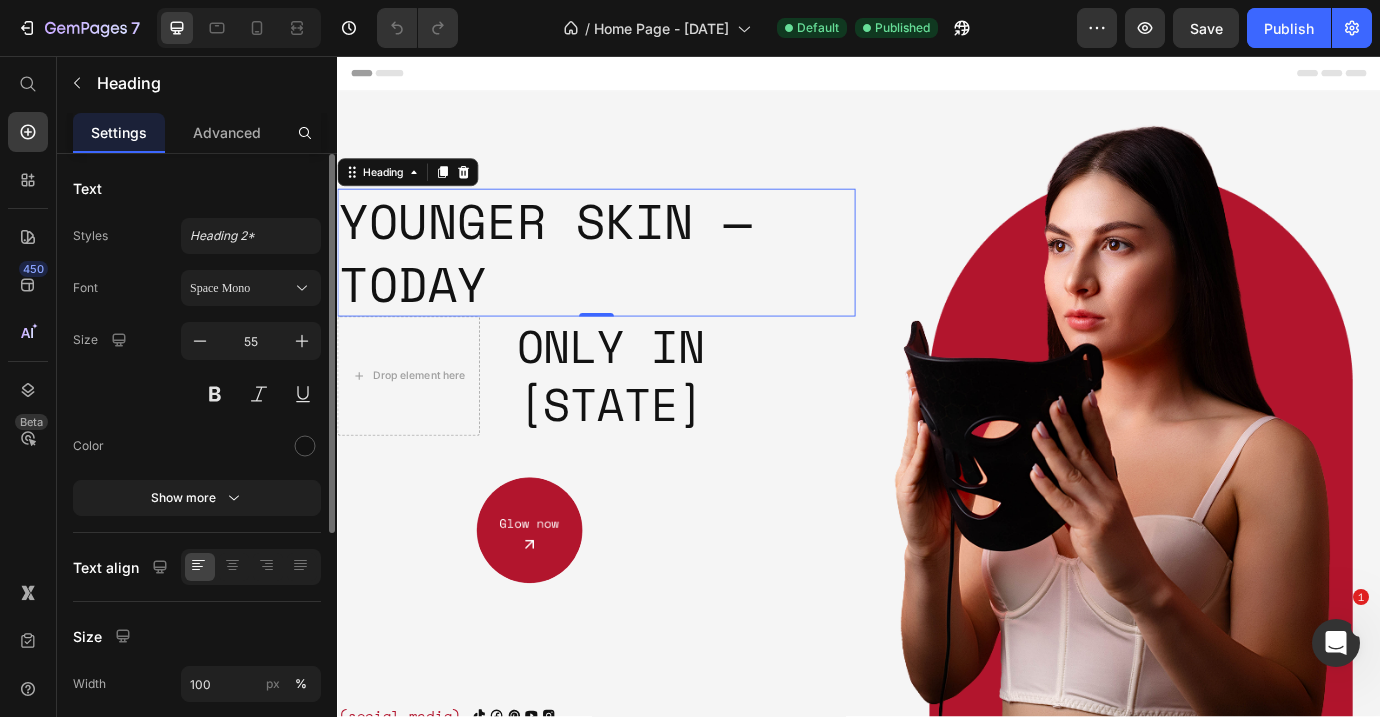 click on "Text" at bounding box center (197, 188) 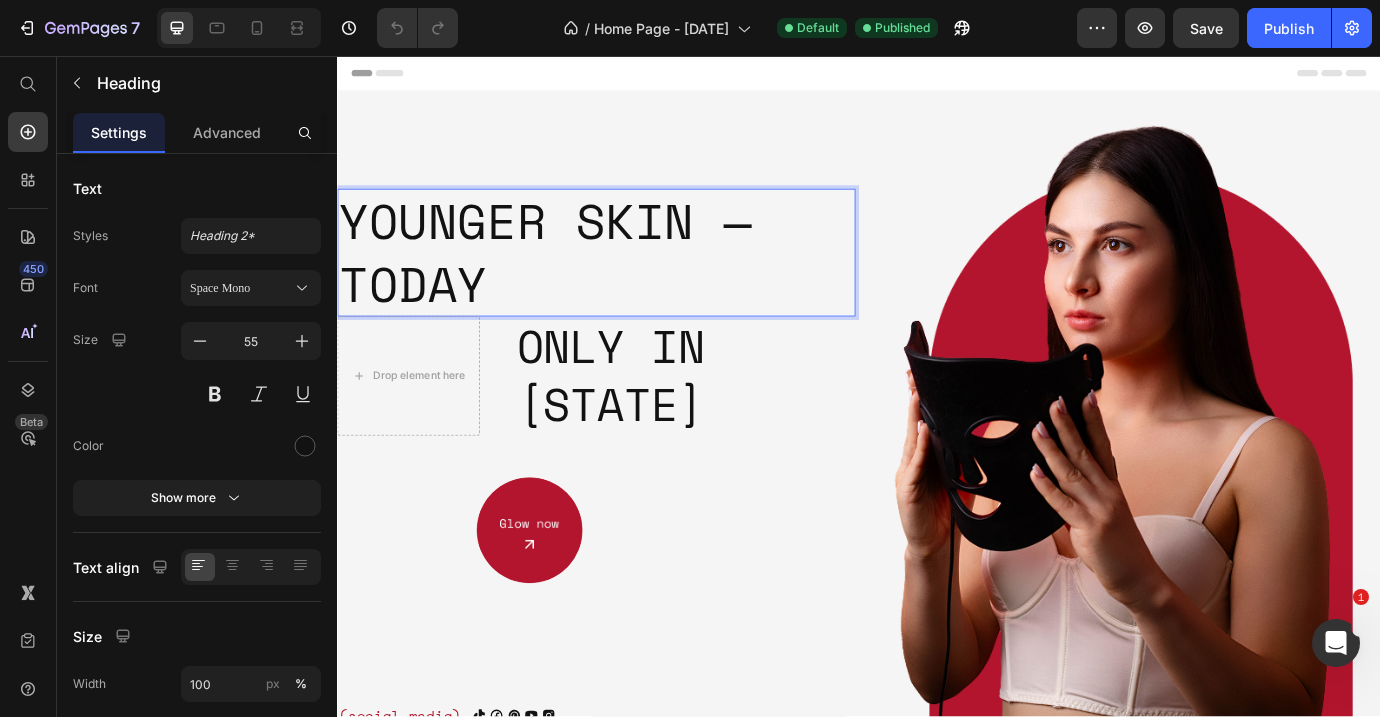 click on "Younger skin — today" at bounding box center (635, 282) 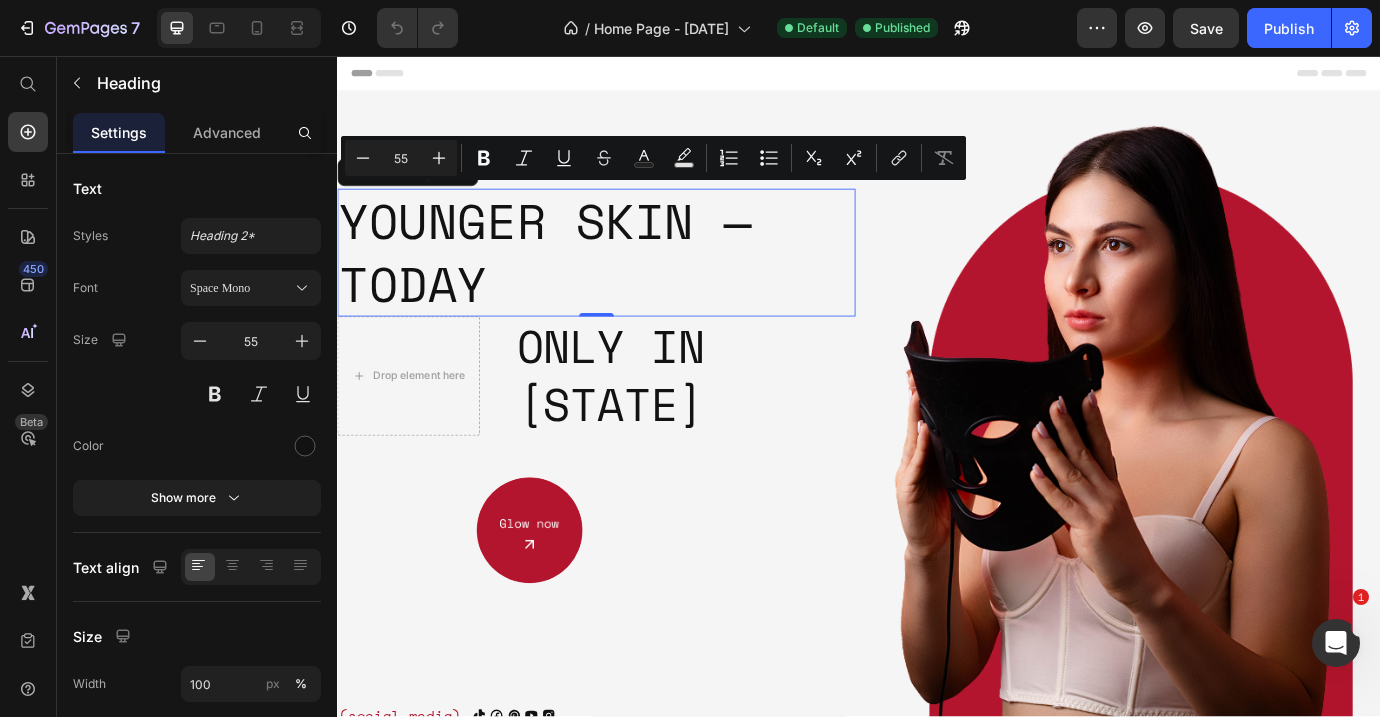 click on "Younger skin — today" at bounding box center (635, 282) 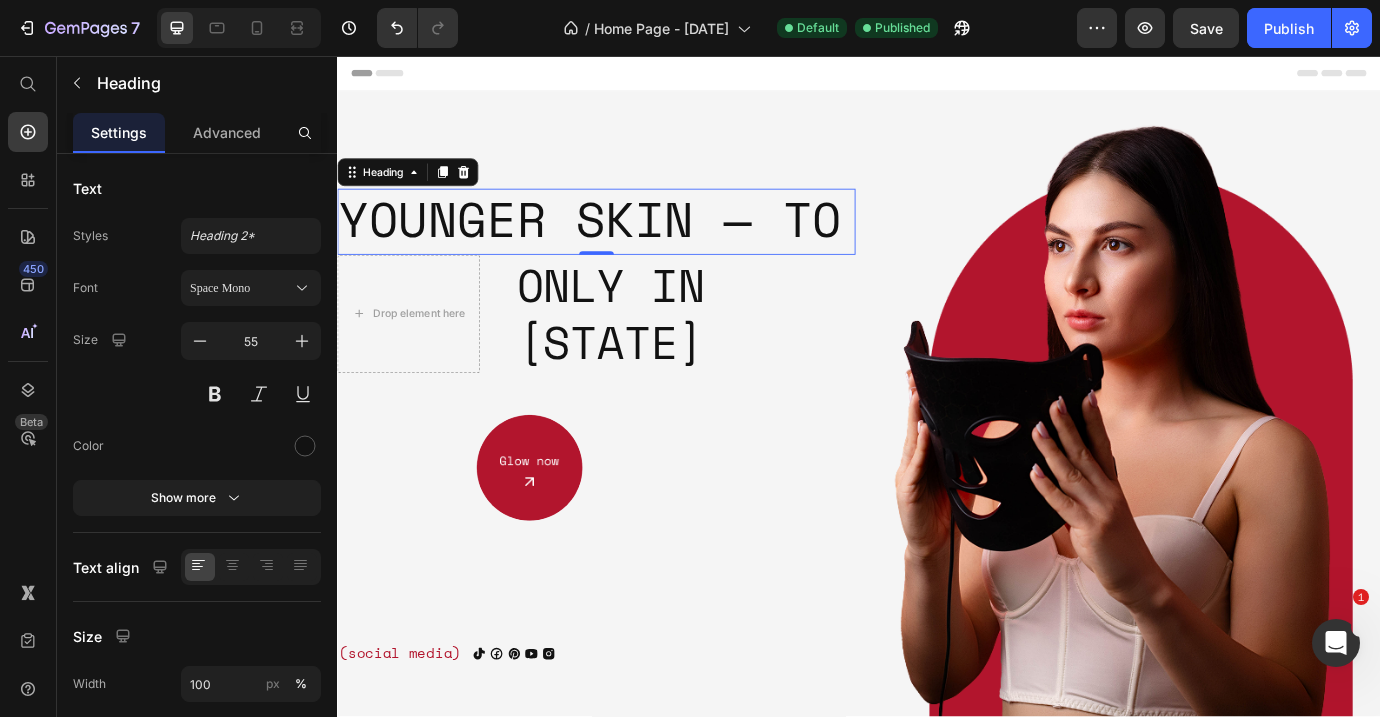 scroll, scrollTop: 0, scrollLeft: 0, axis: both 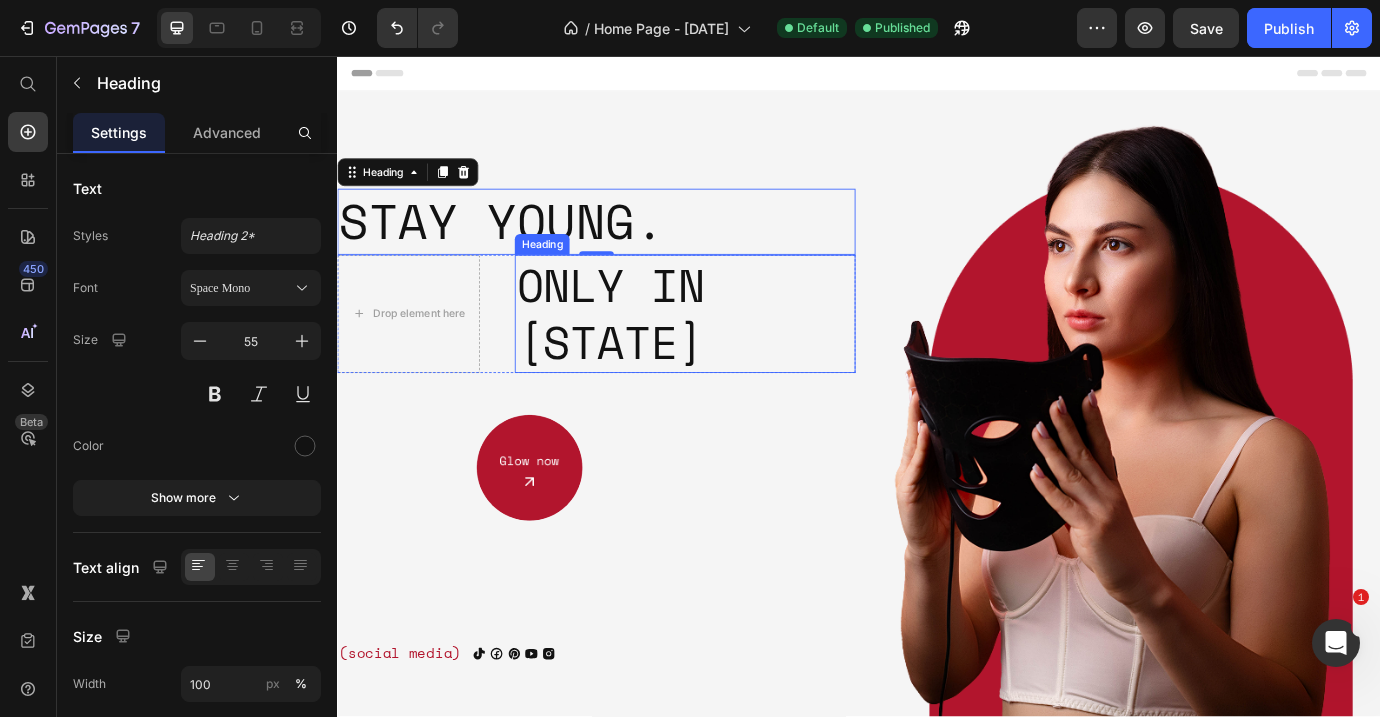 click on "Only in [STATE]" at bounding box center [737, 353] 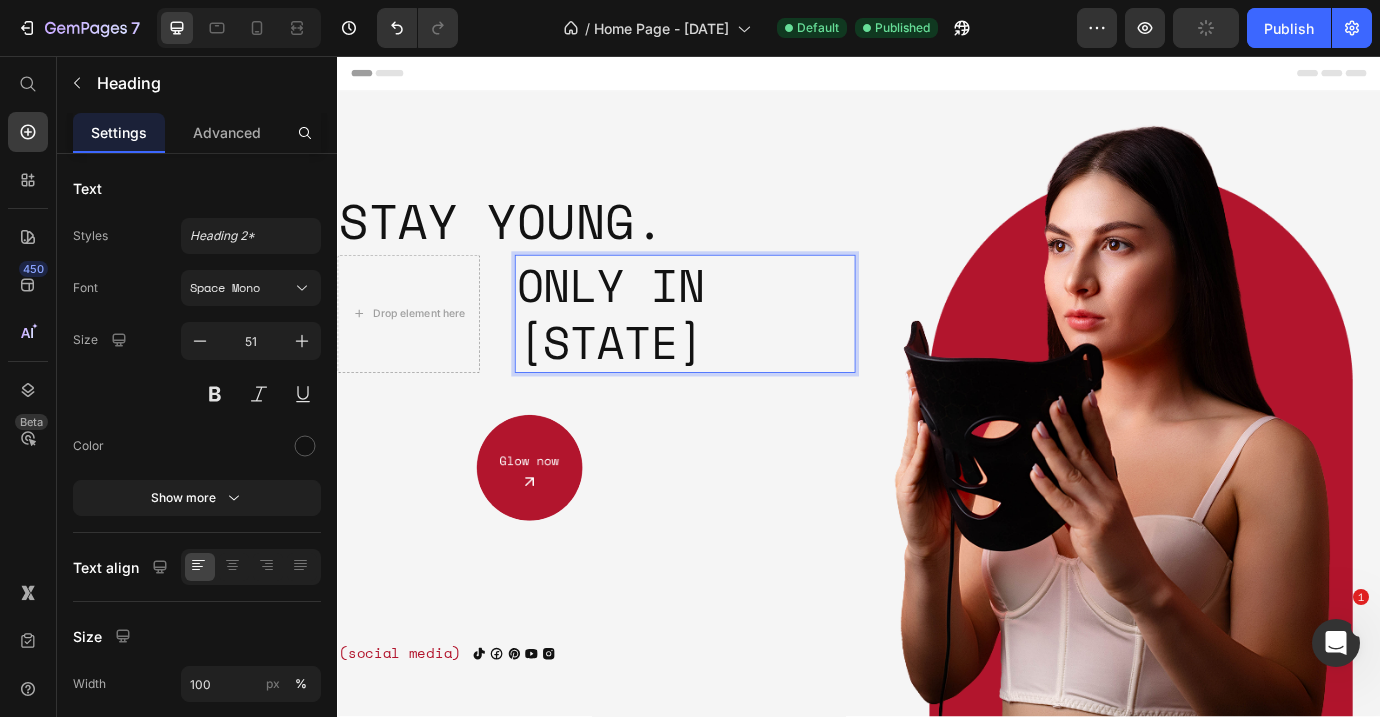 click on "Only in [STATE]" at bounding box center (737, 353) 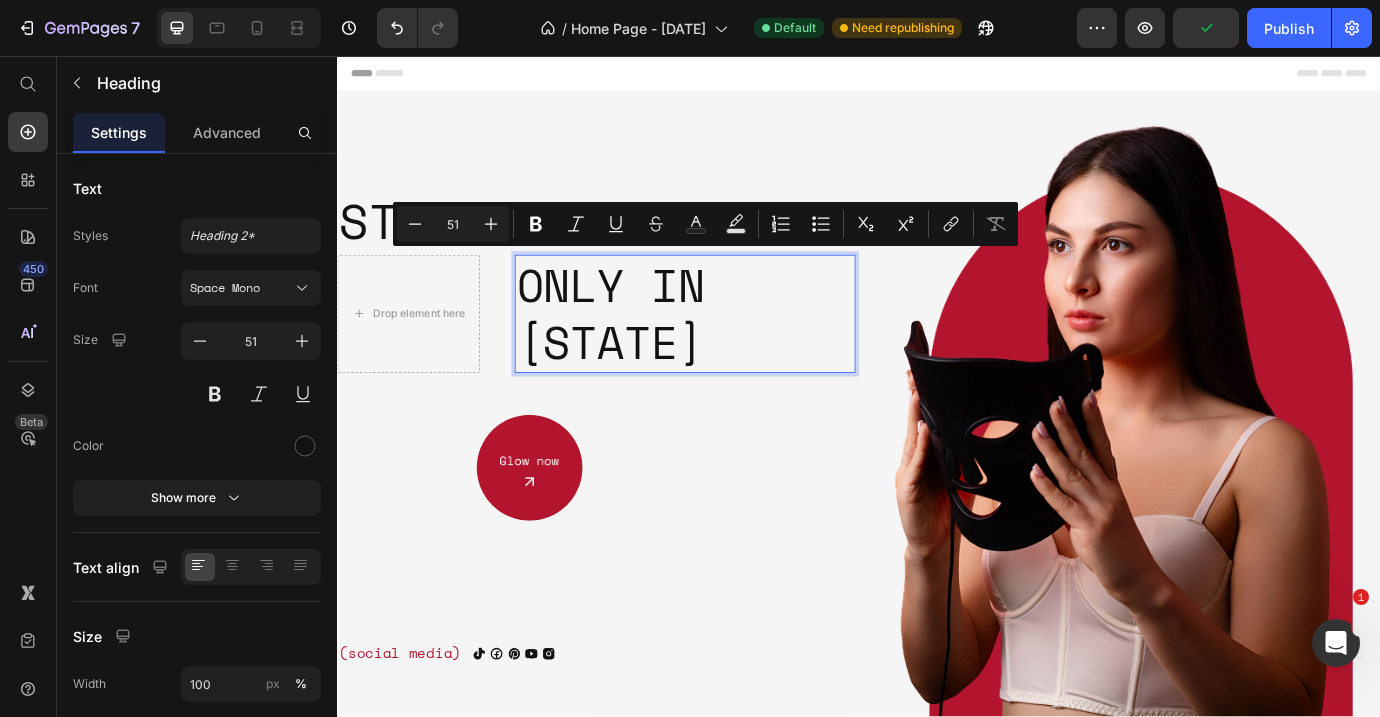 drag, startPoint x: 730, startPoint y: 379, endPoint x: 569, endPoint y: 316, distance: 172.88725 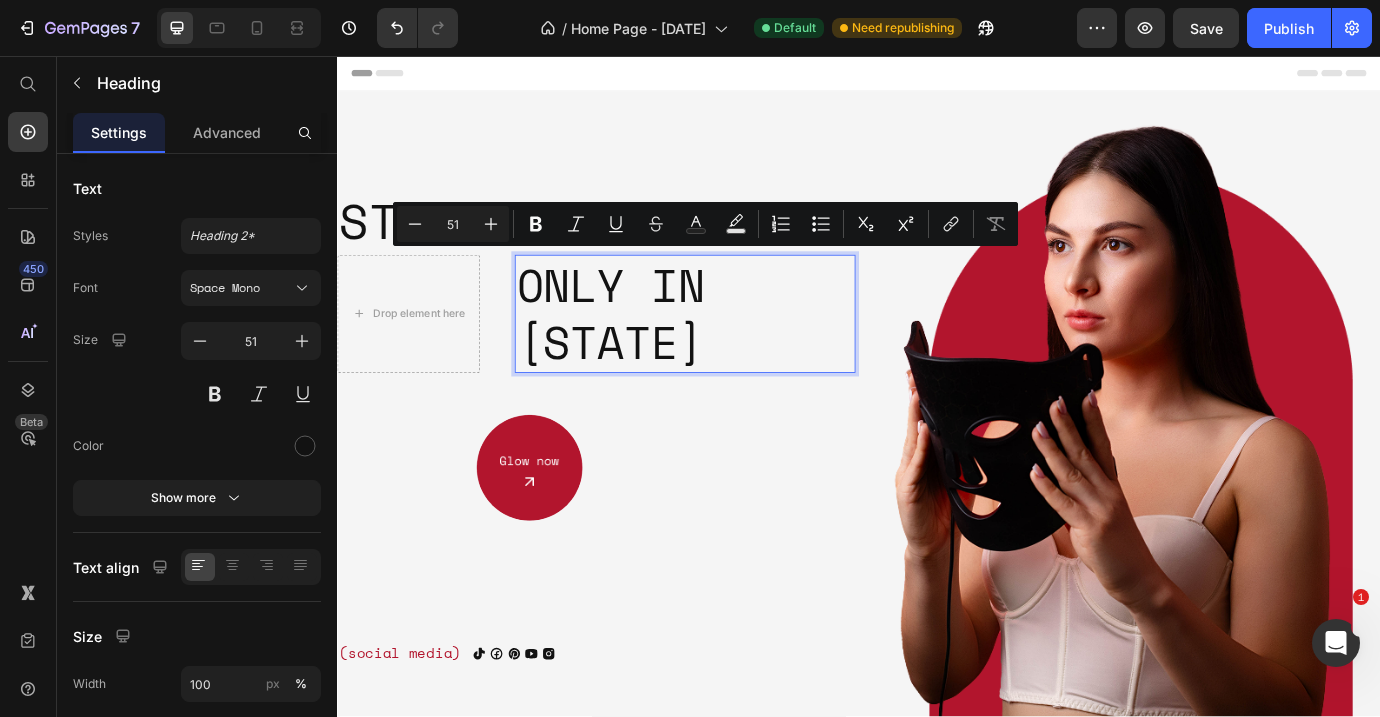 click on "Only in [STATE]" at bounding box center (737, 353) 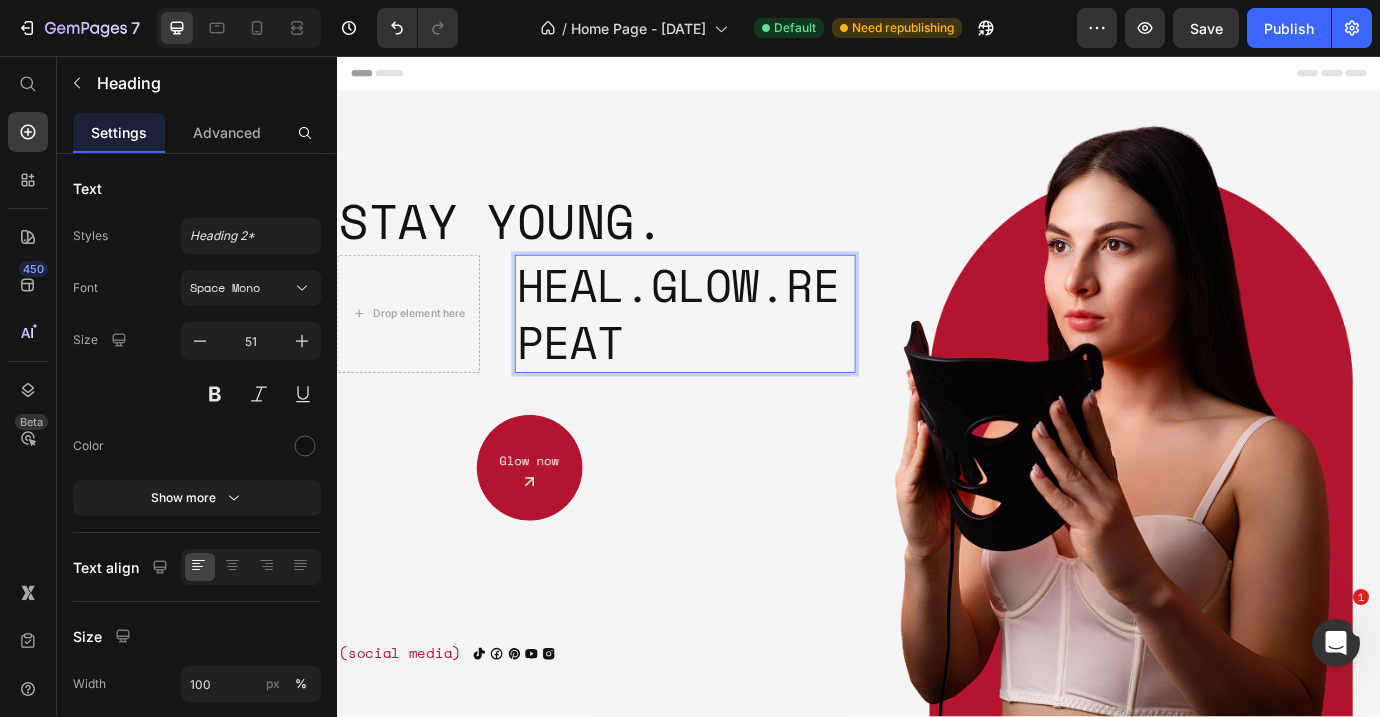 click on "Heal.glow.repeat" at bounding box center (737, 353) 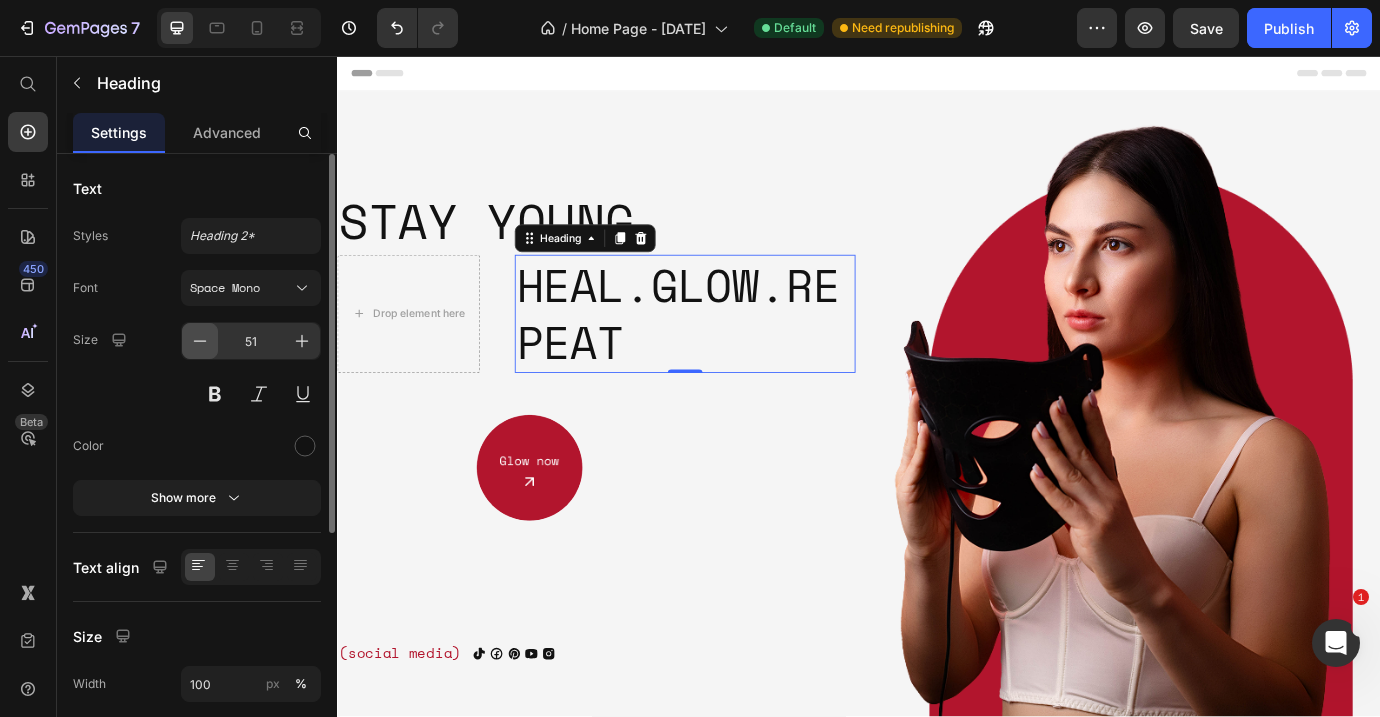 click 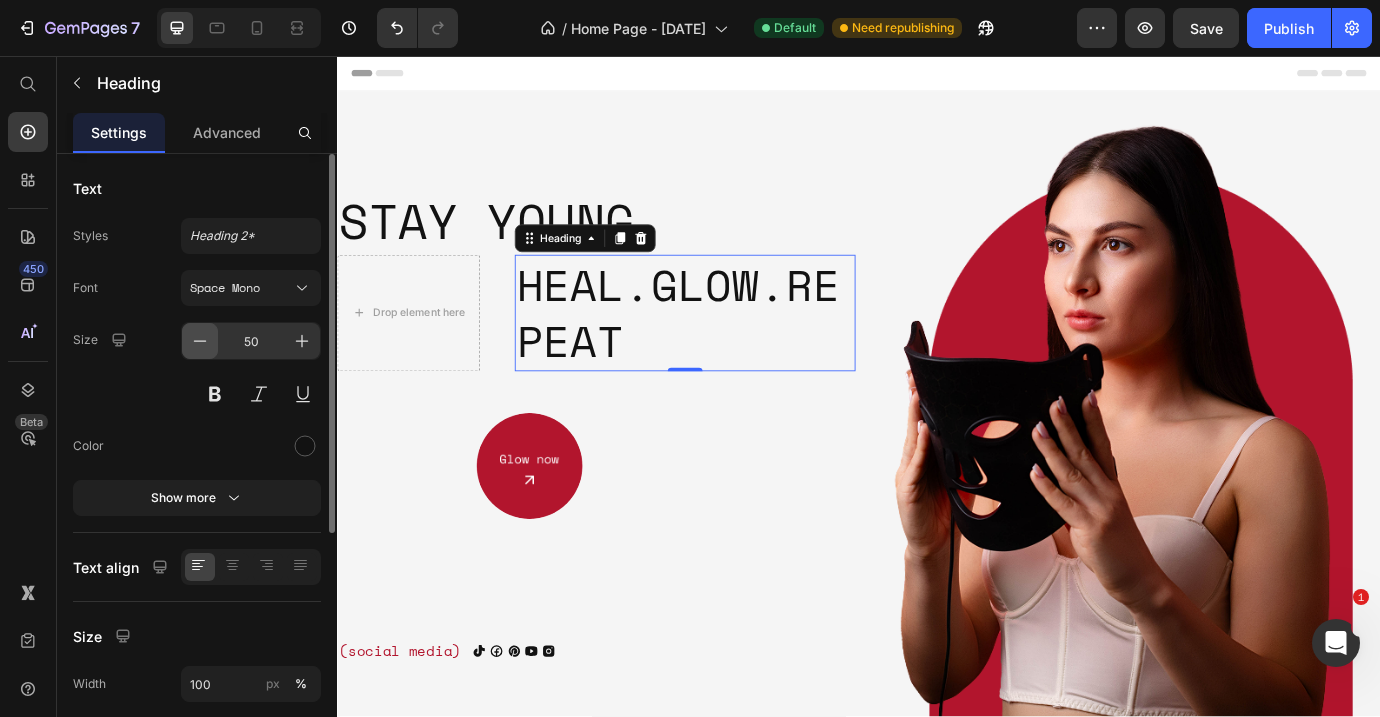 click 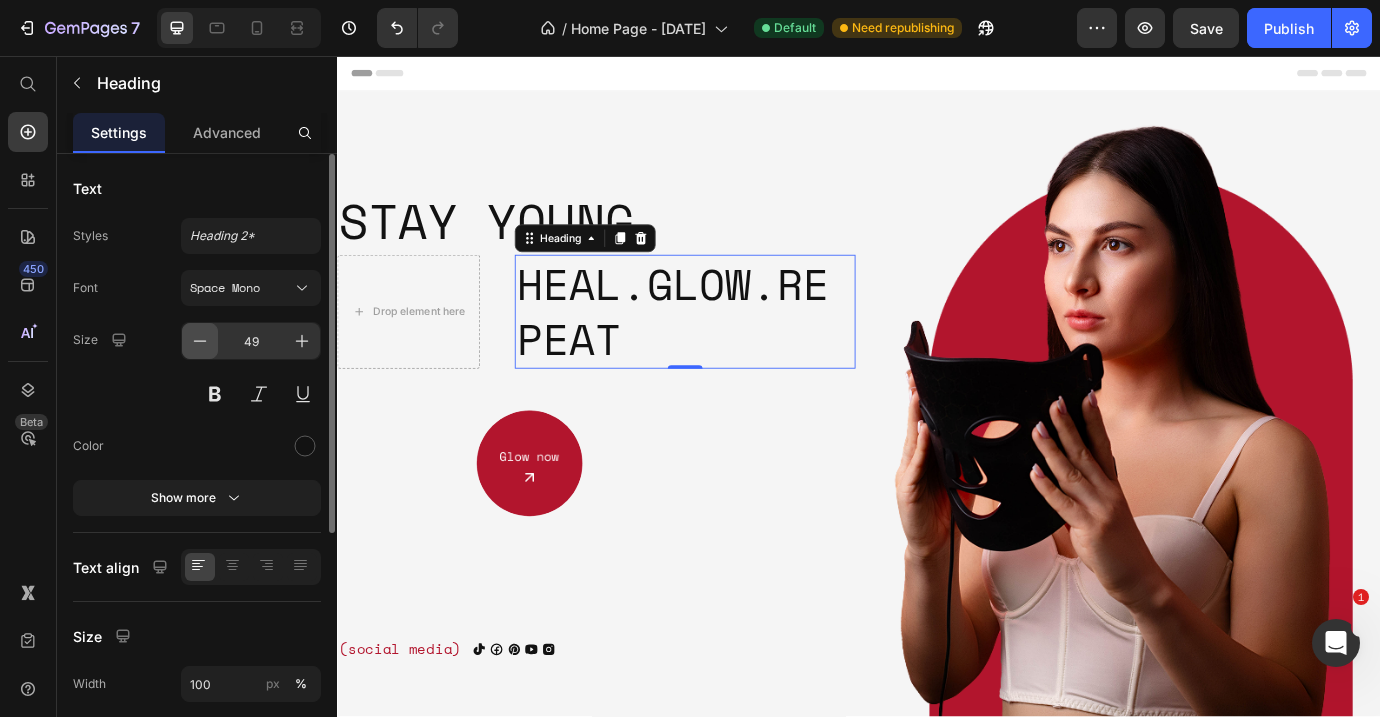 click 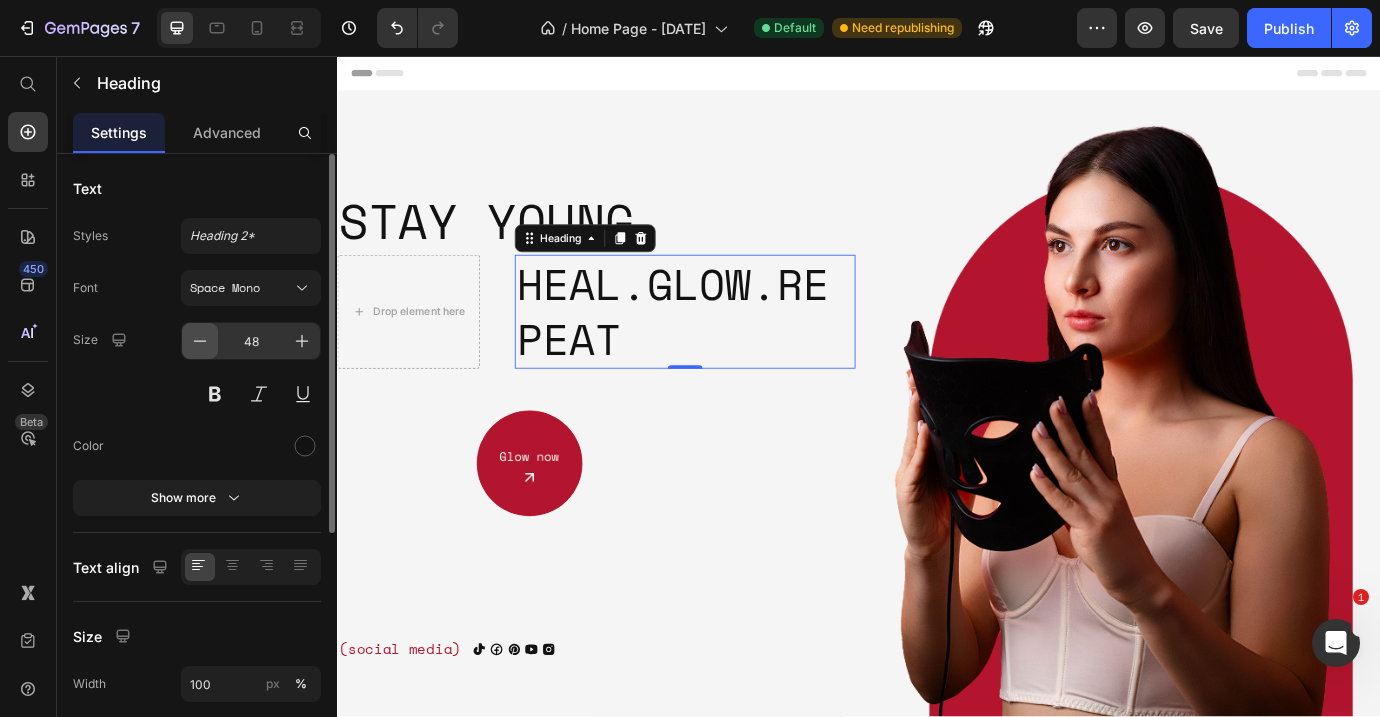 click 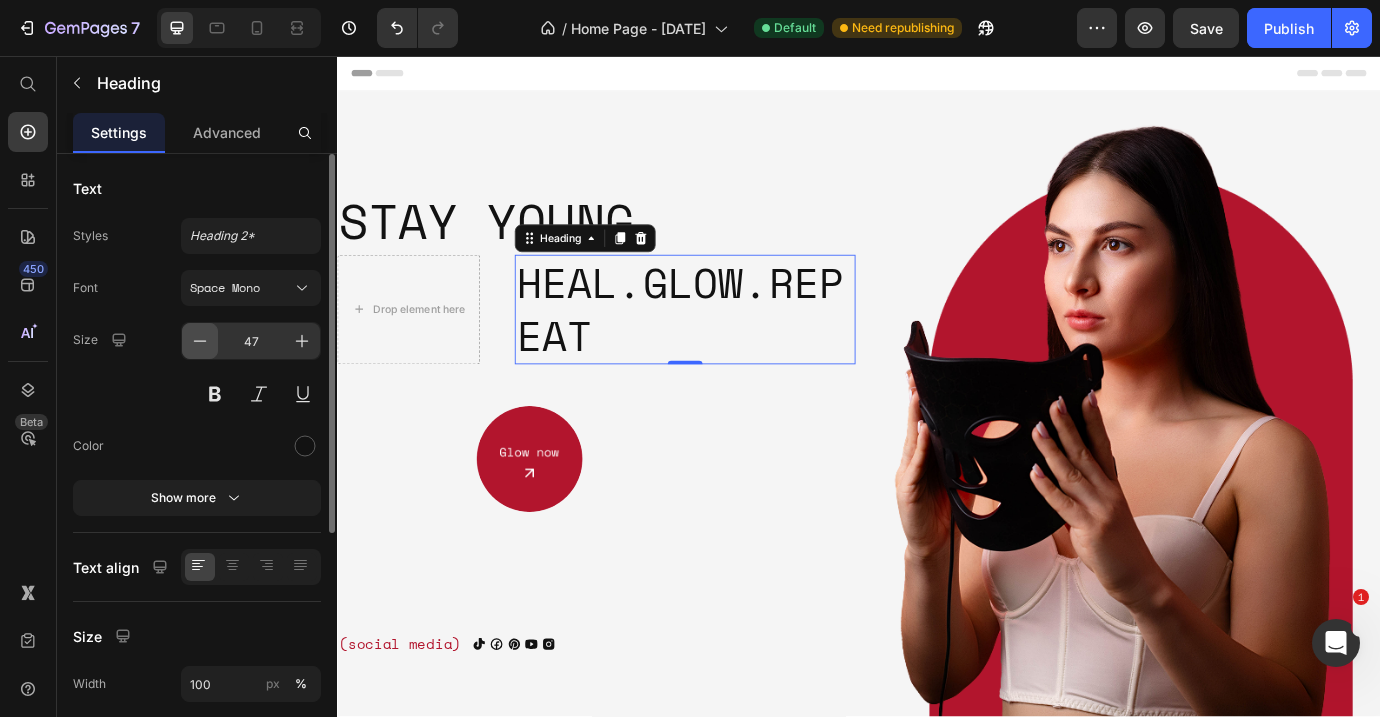 click 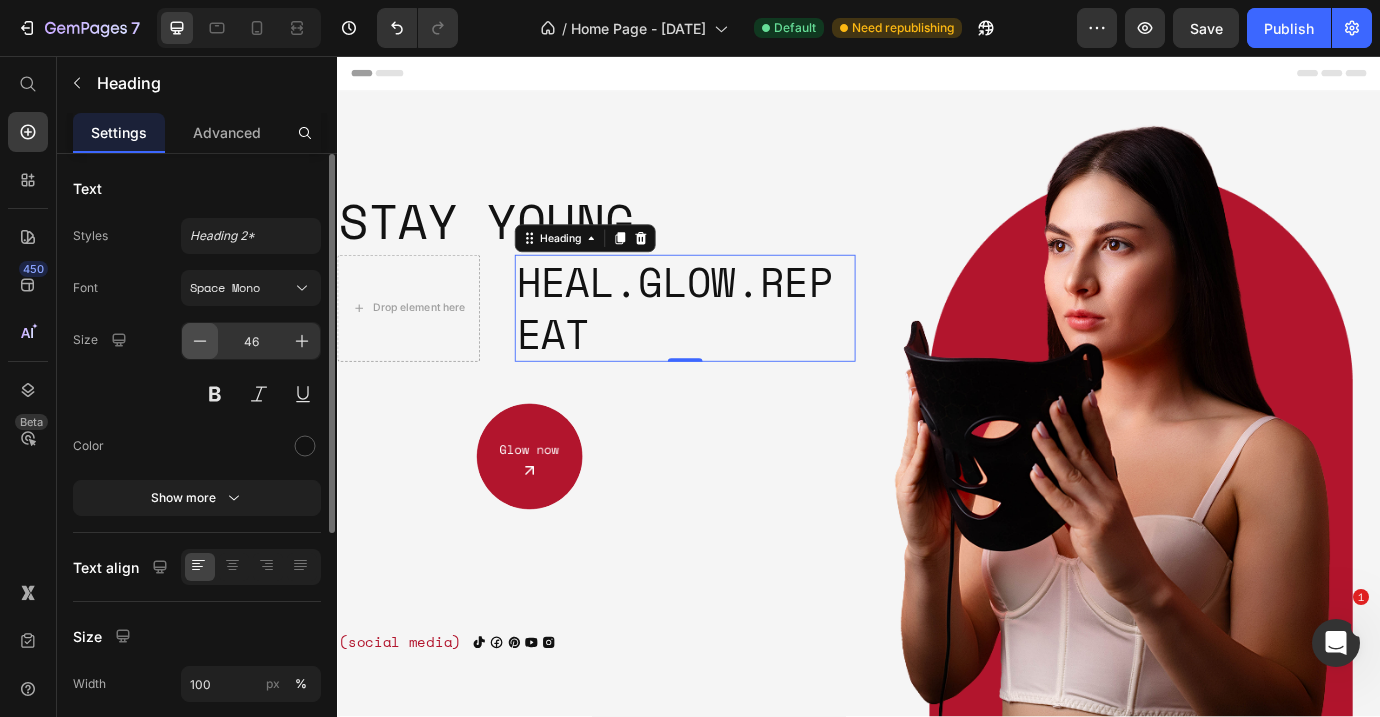 click 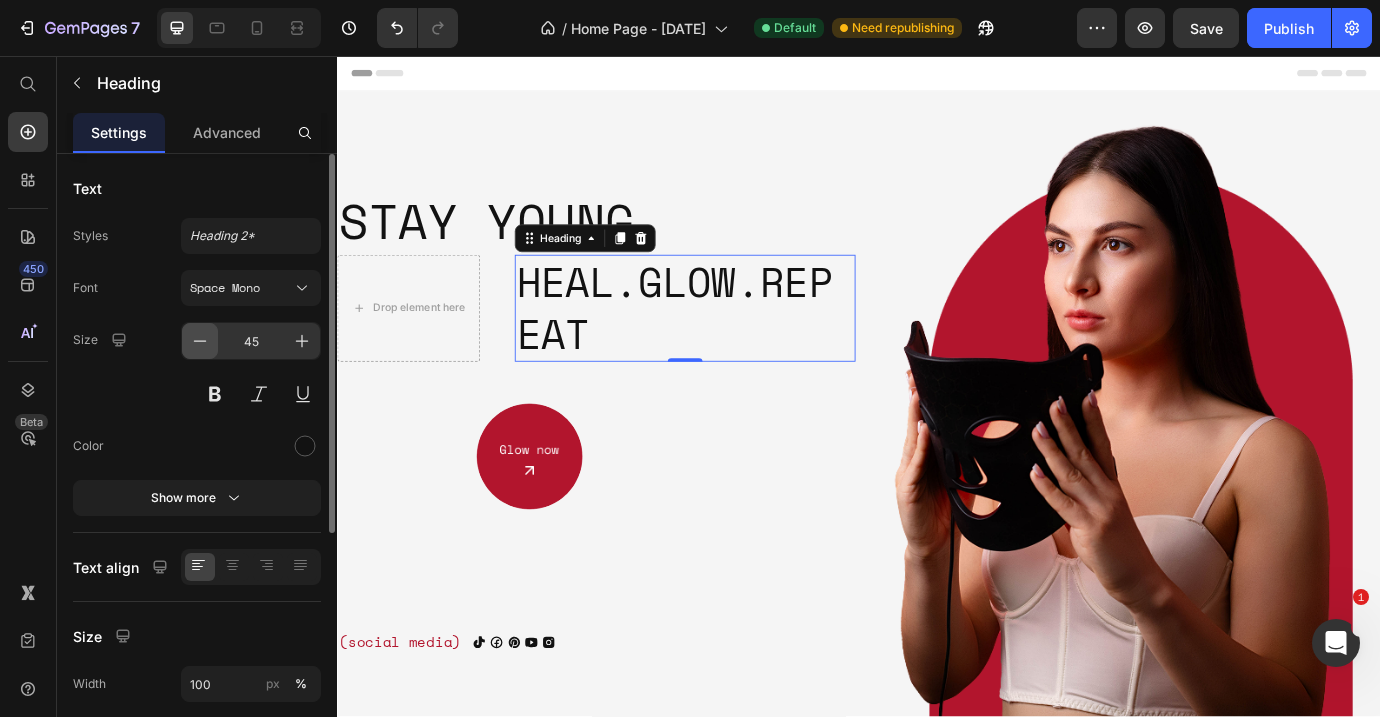 click 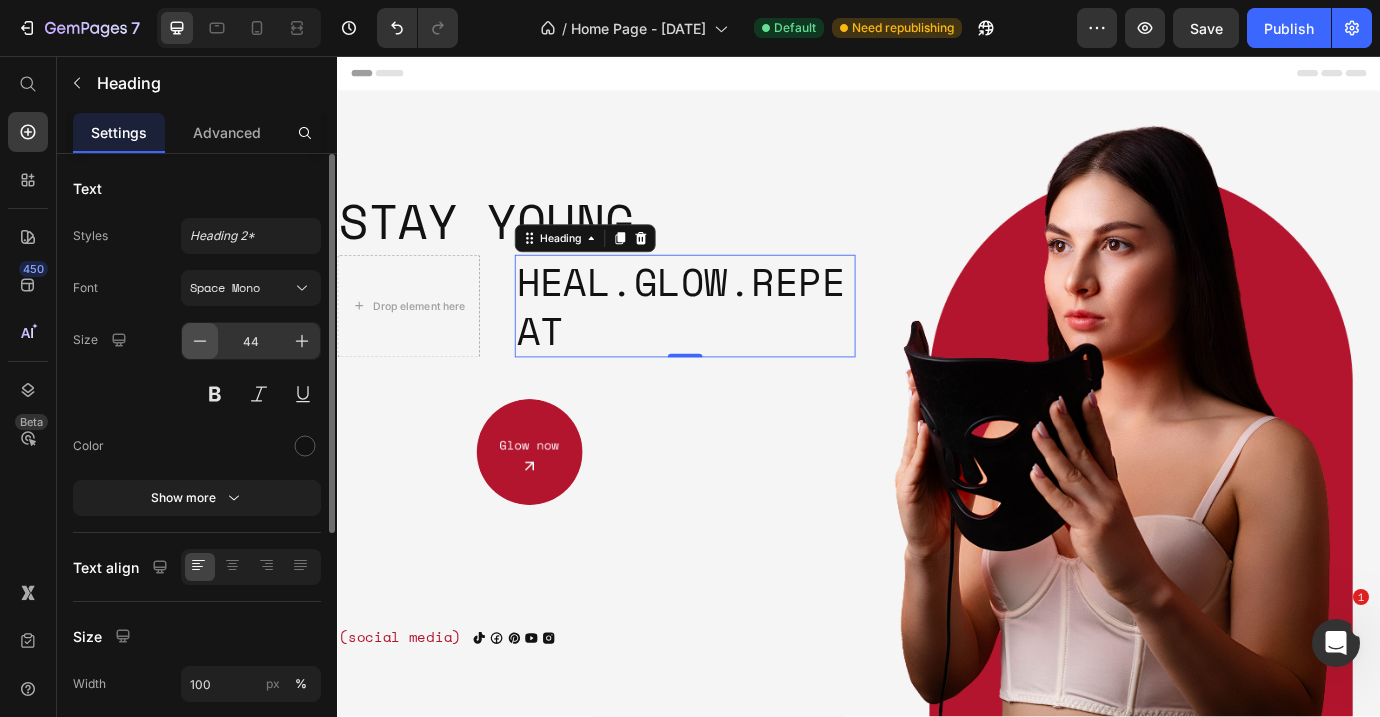 click 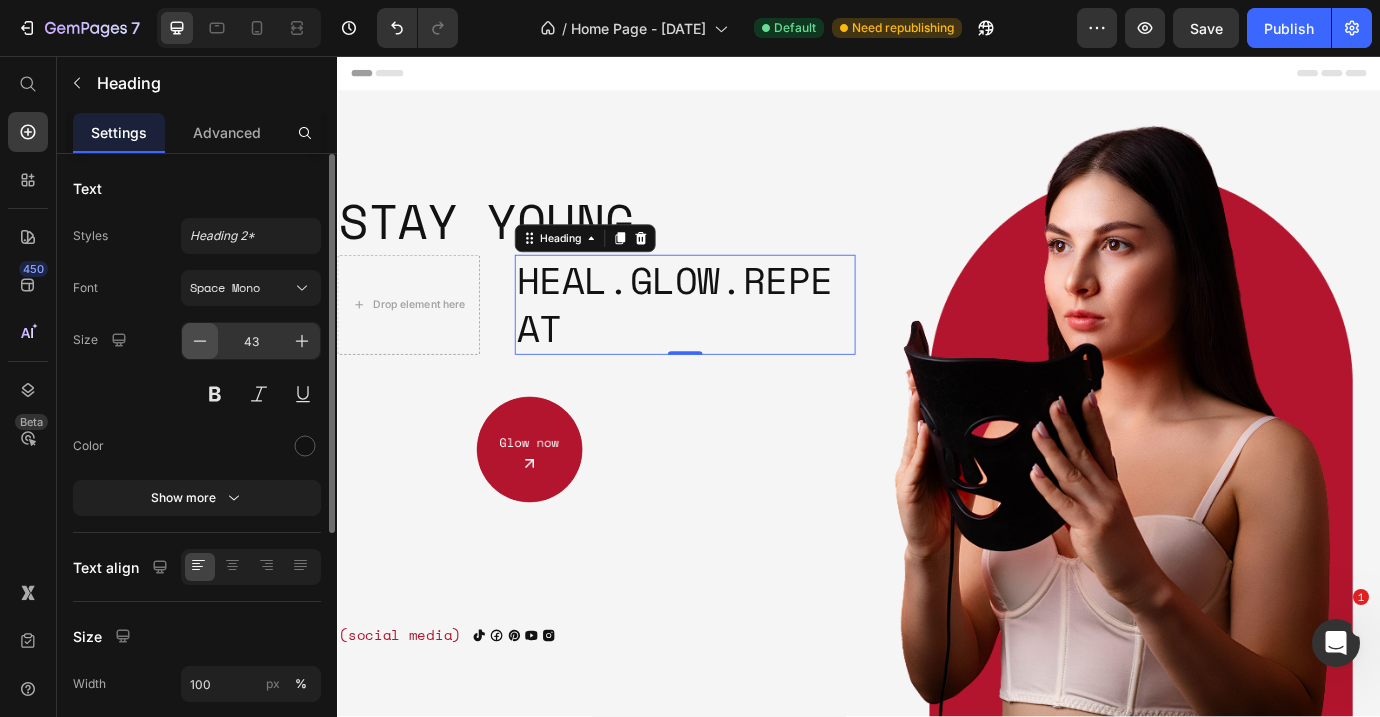 click 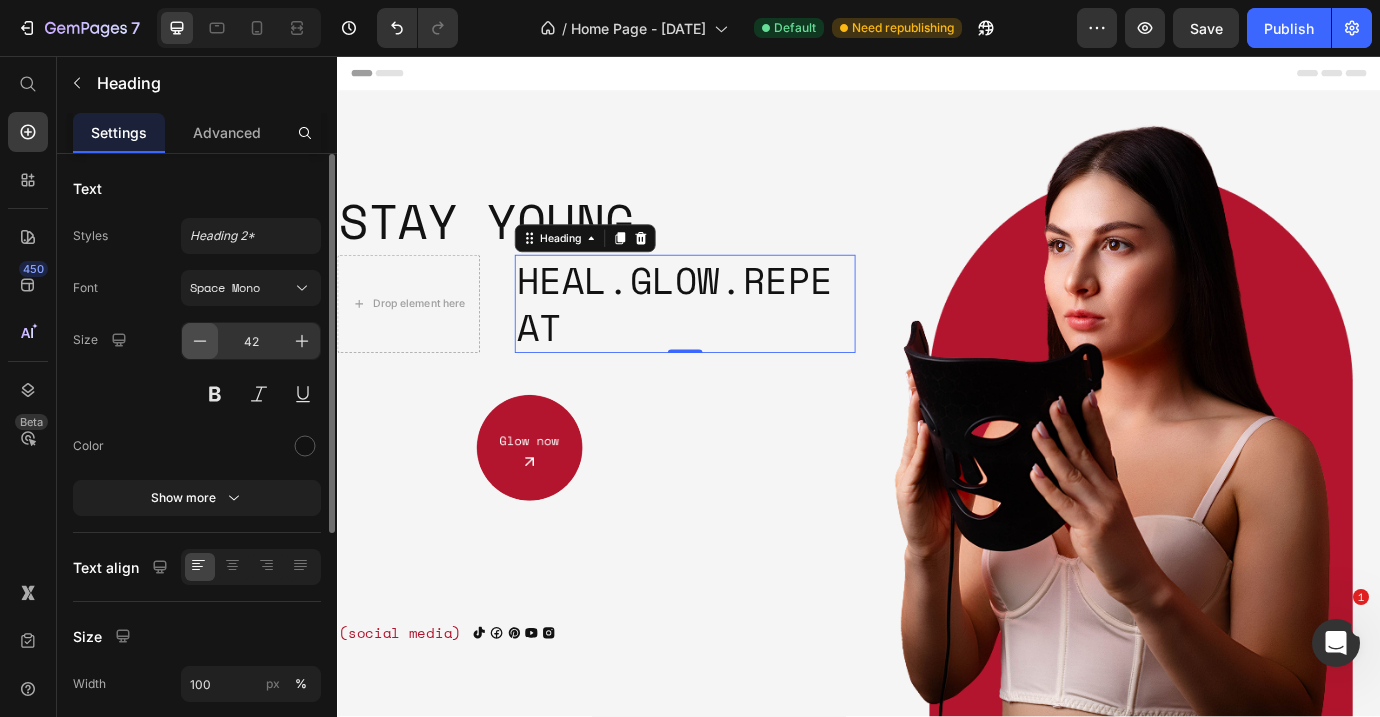 click 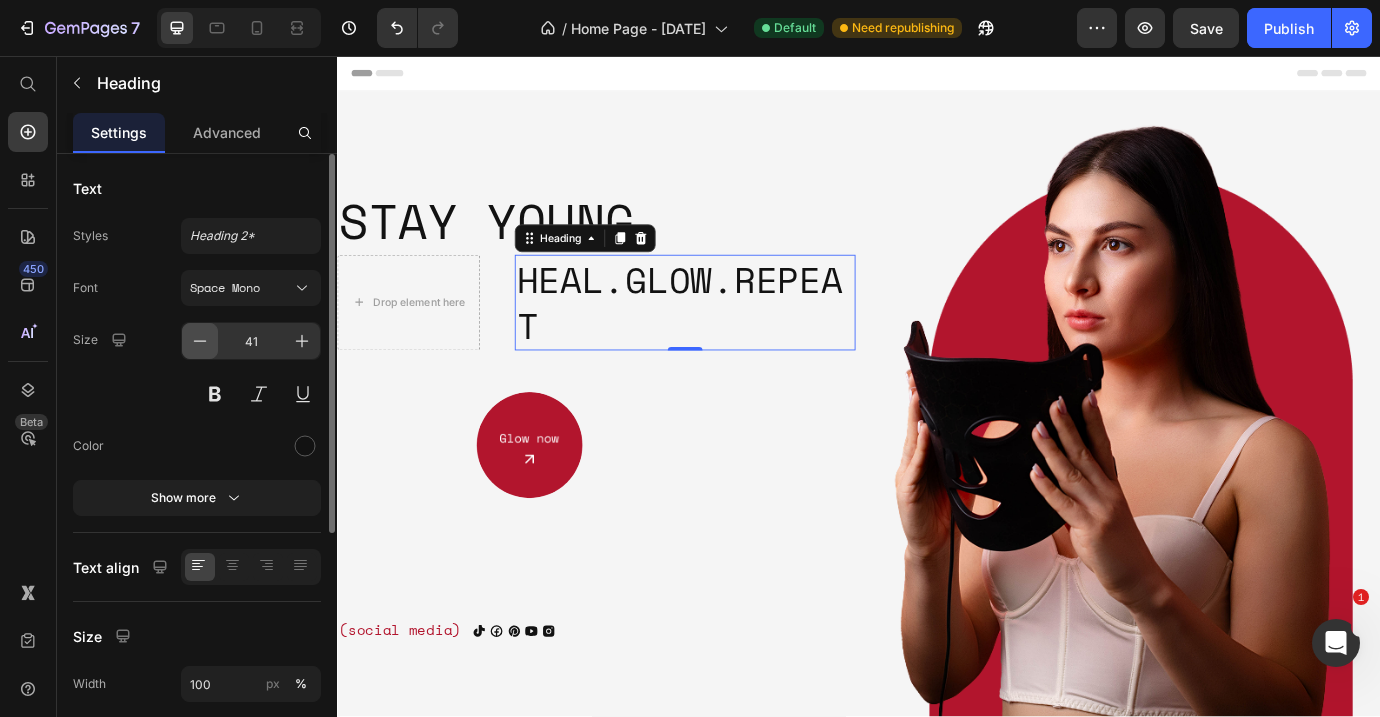click 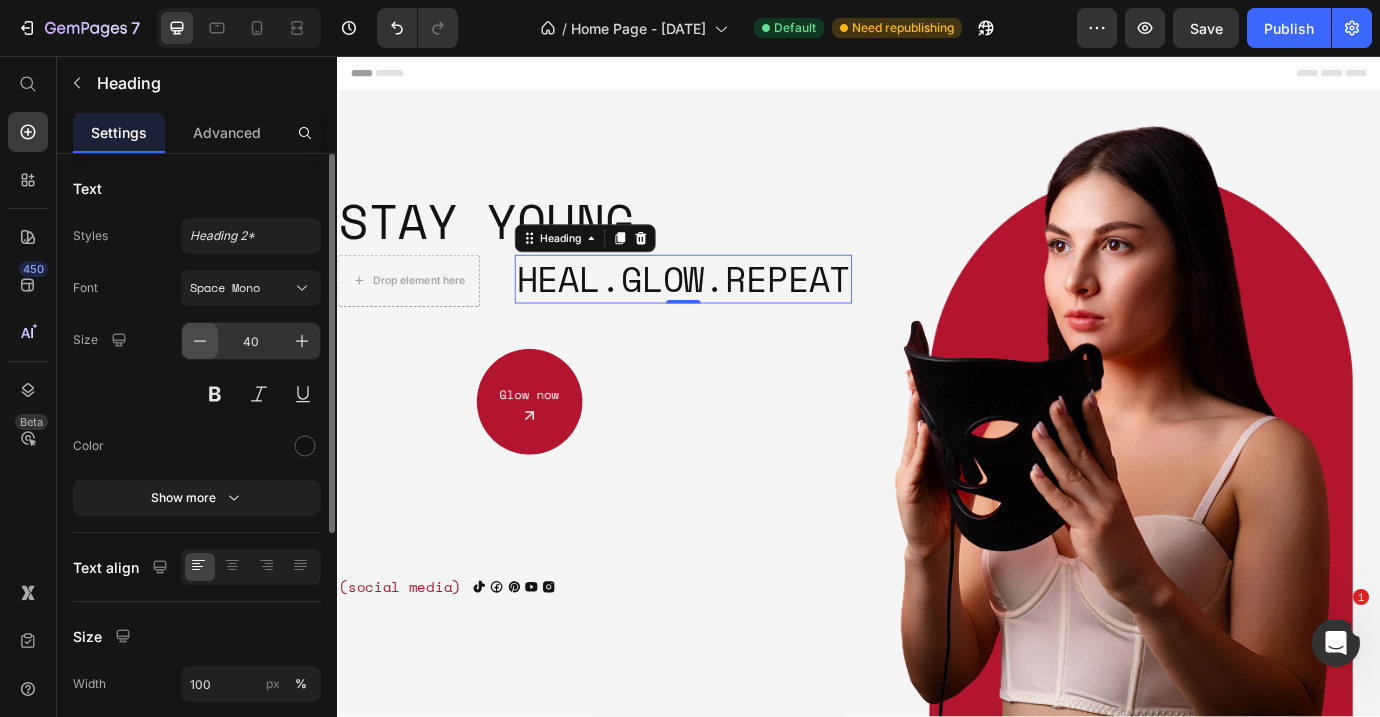 click 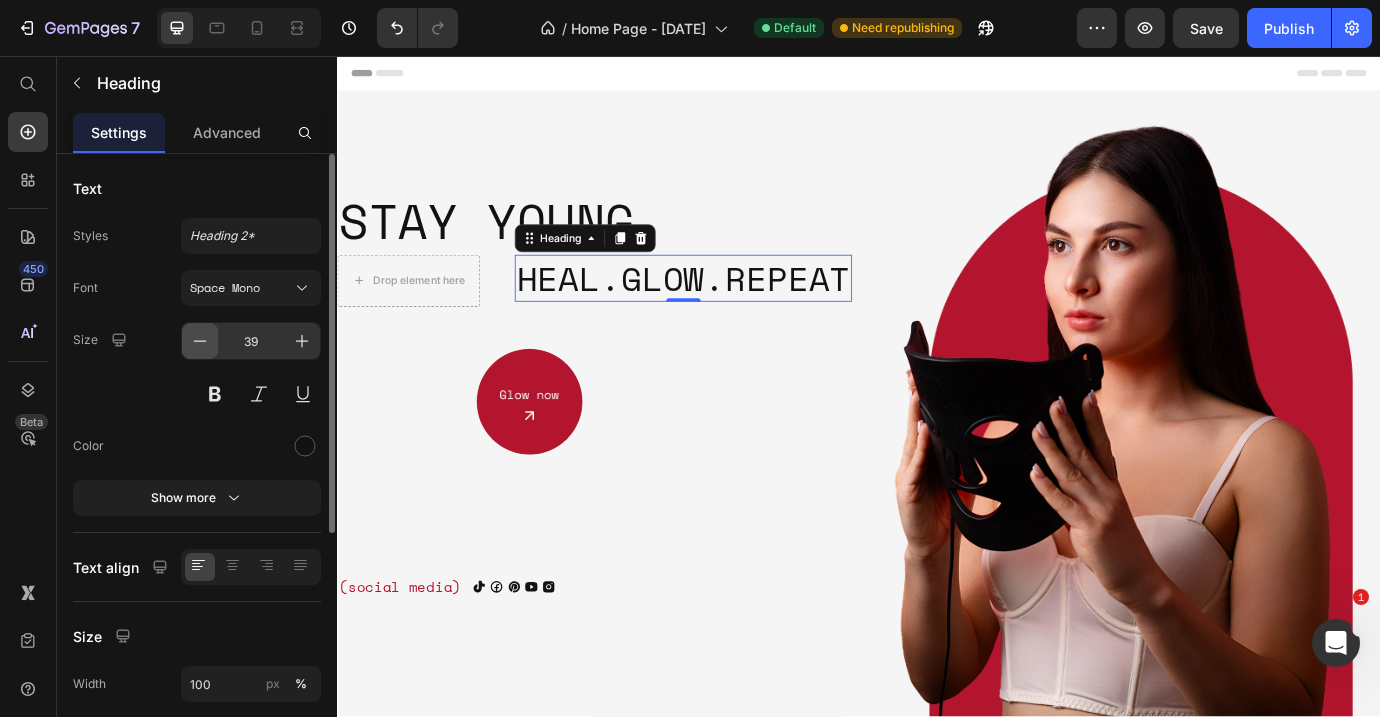 click 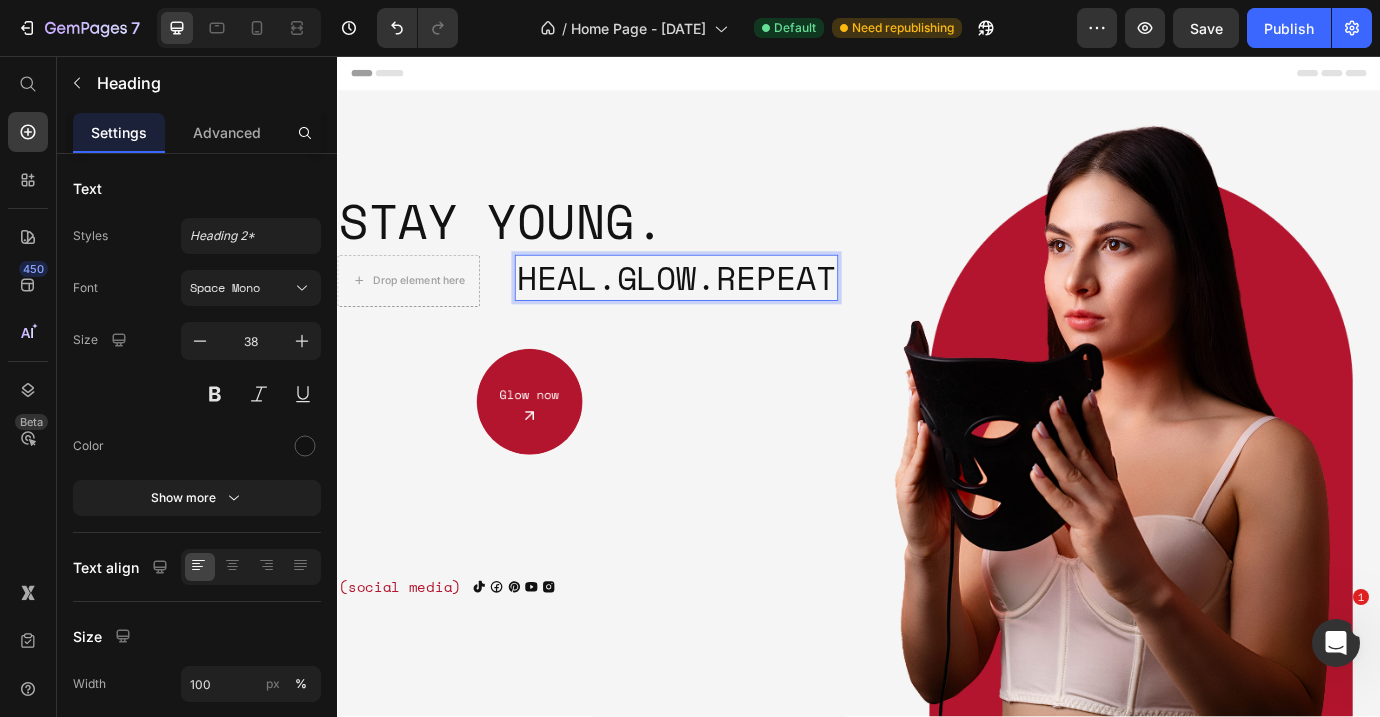 click on "Heal.glow.repeat" at bounding box center [727, 311] 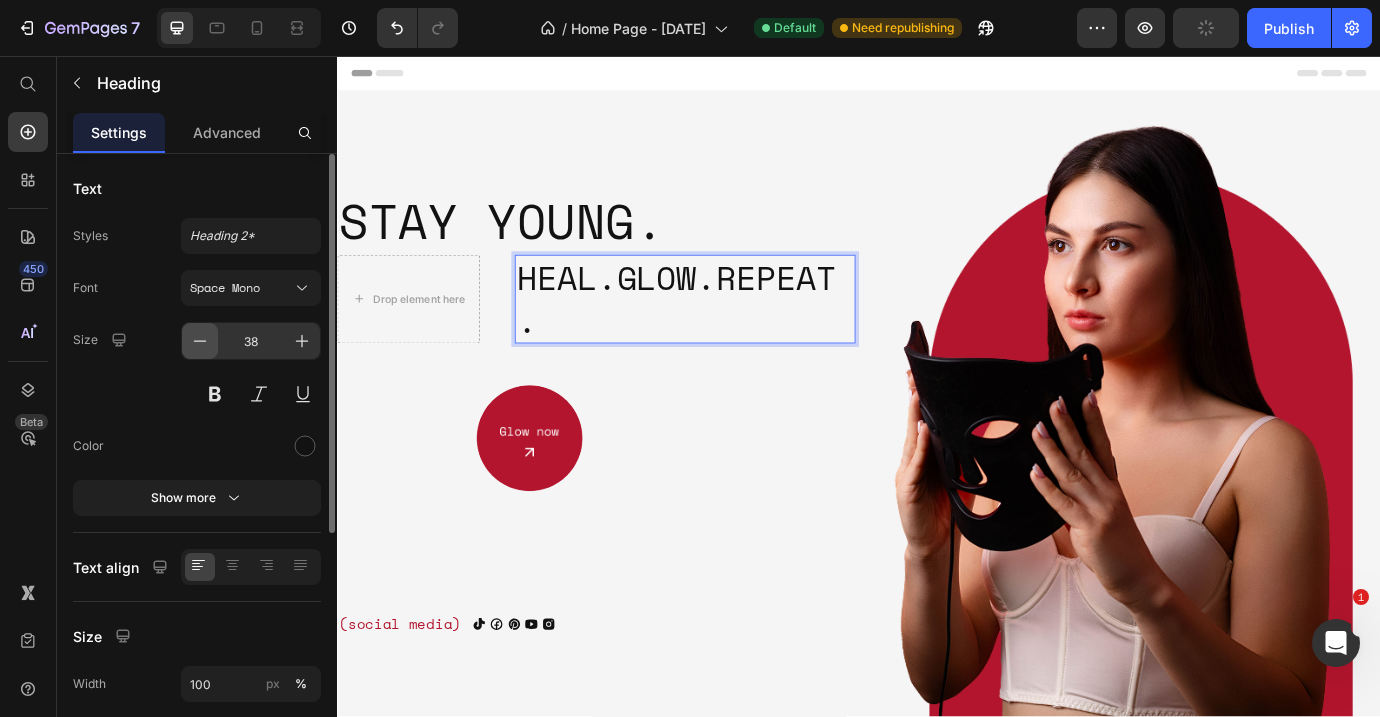 click 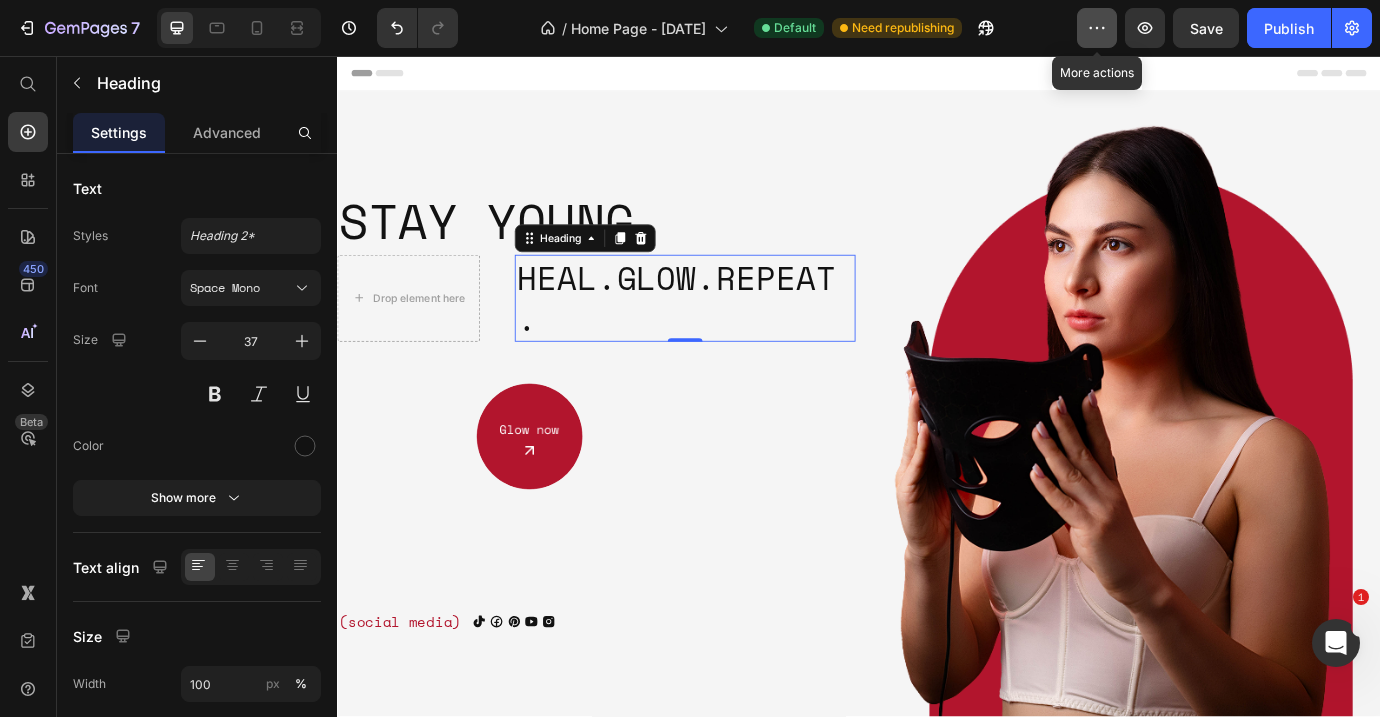 click 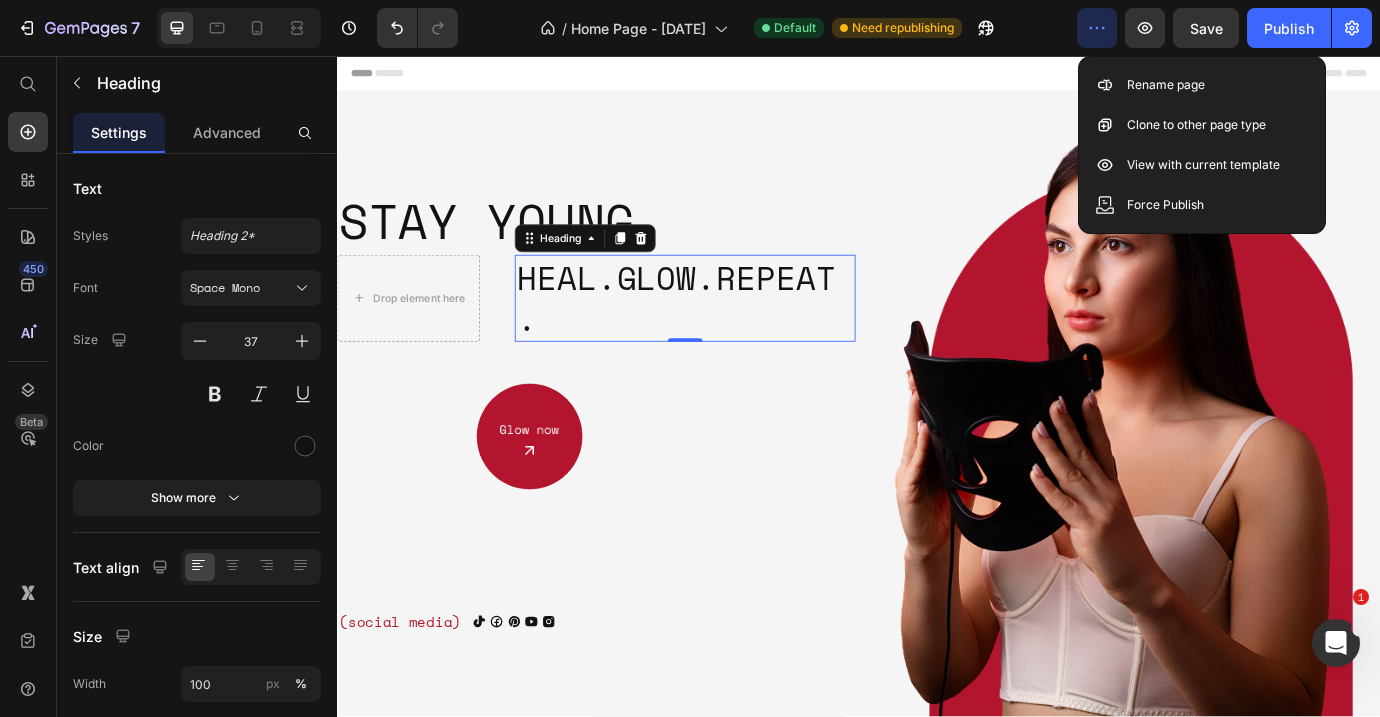 click 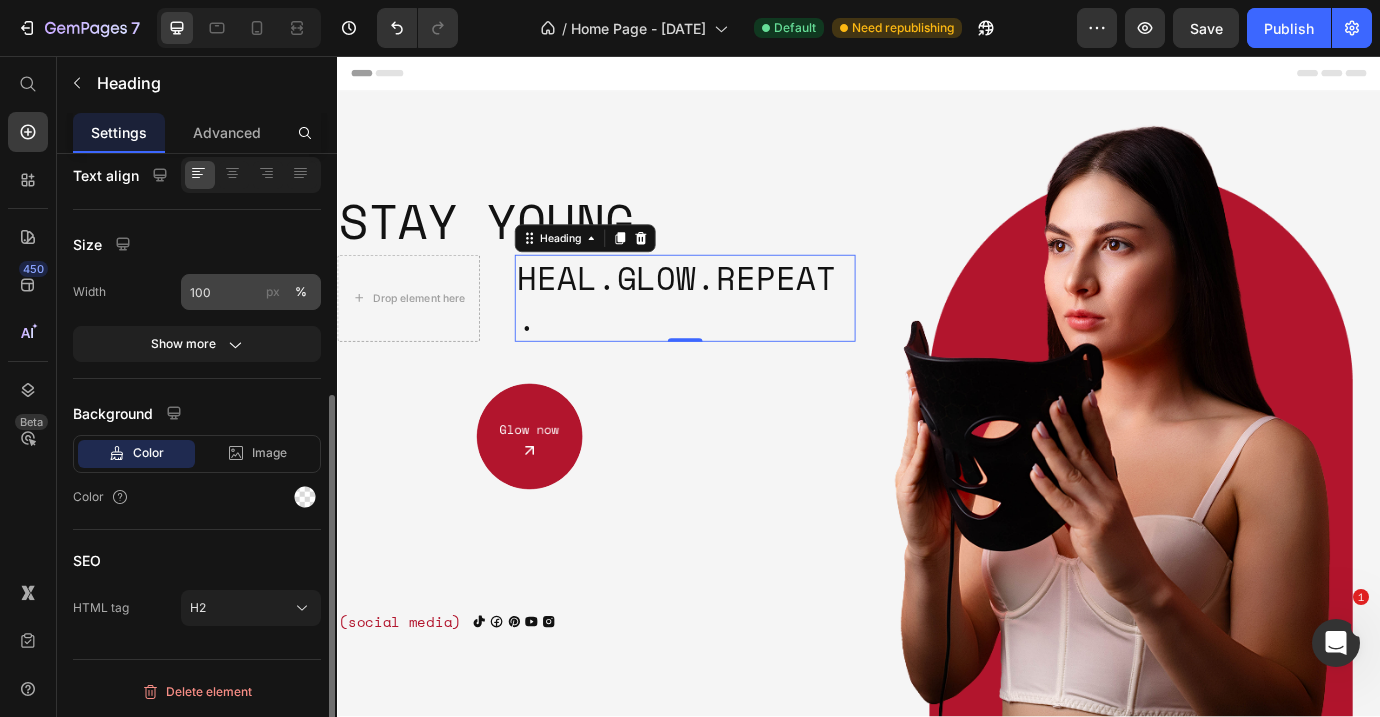 scroll, scrollTop: 0, scrollLeft: 0, axis: both 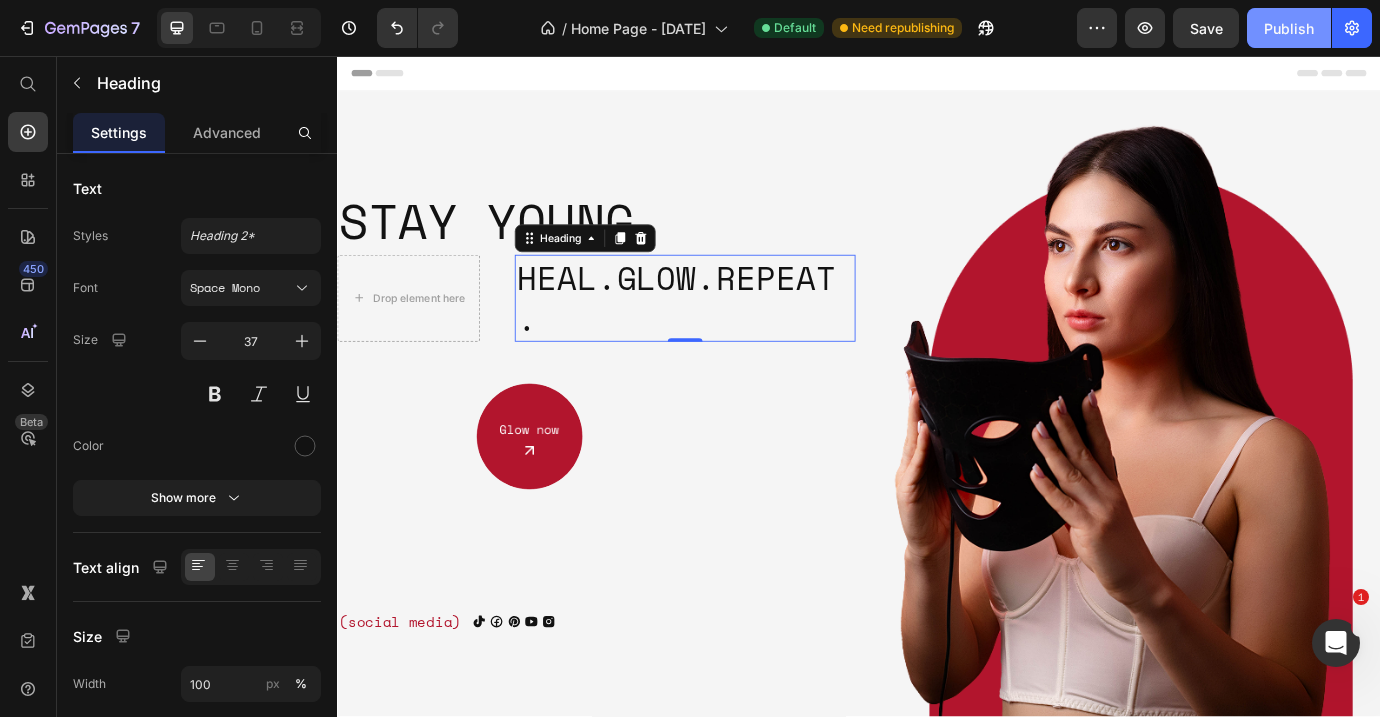 click on "Publish" at bounding box center (1289, 28) 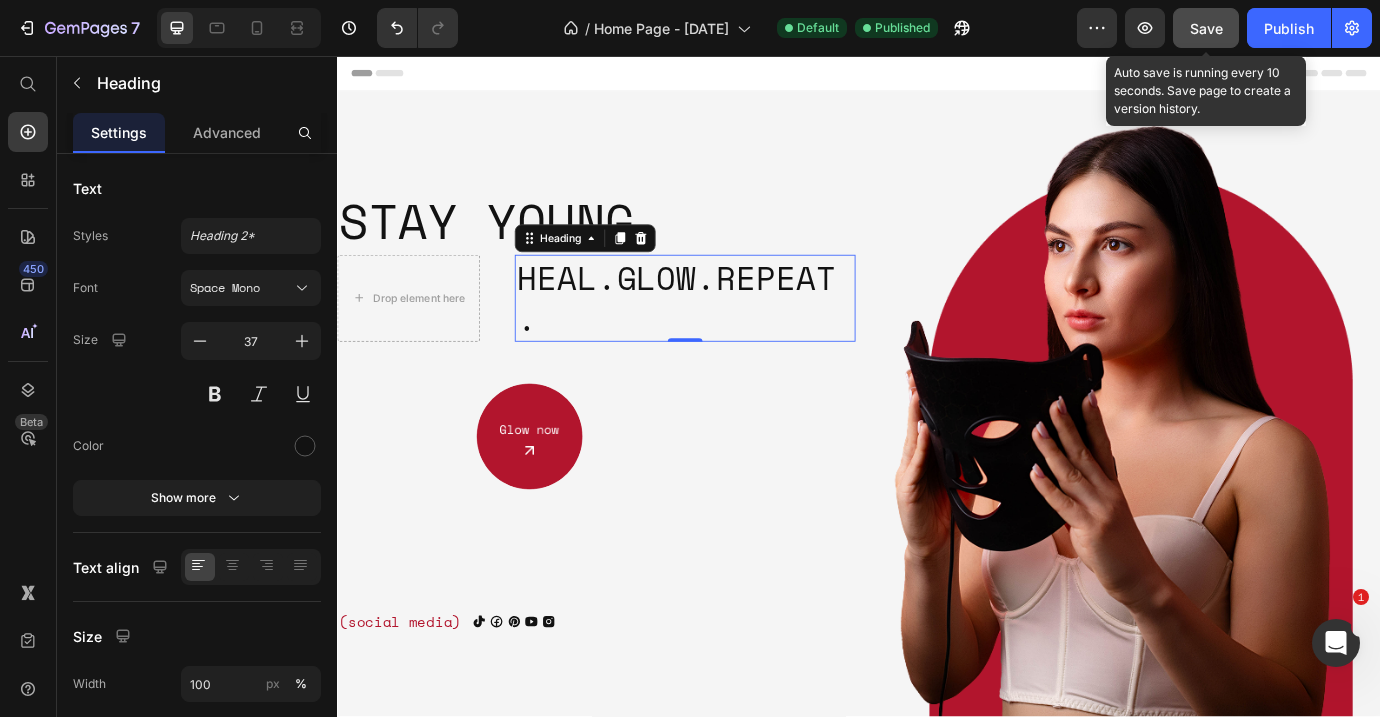 click on "Save" at bounding box center (1206, 28) 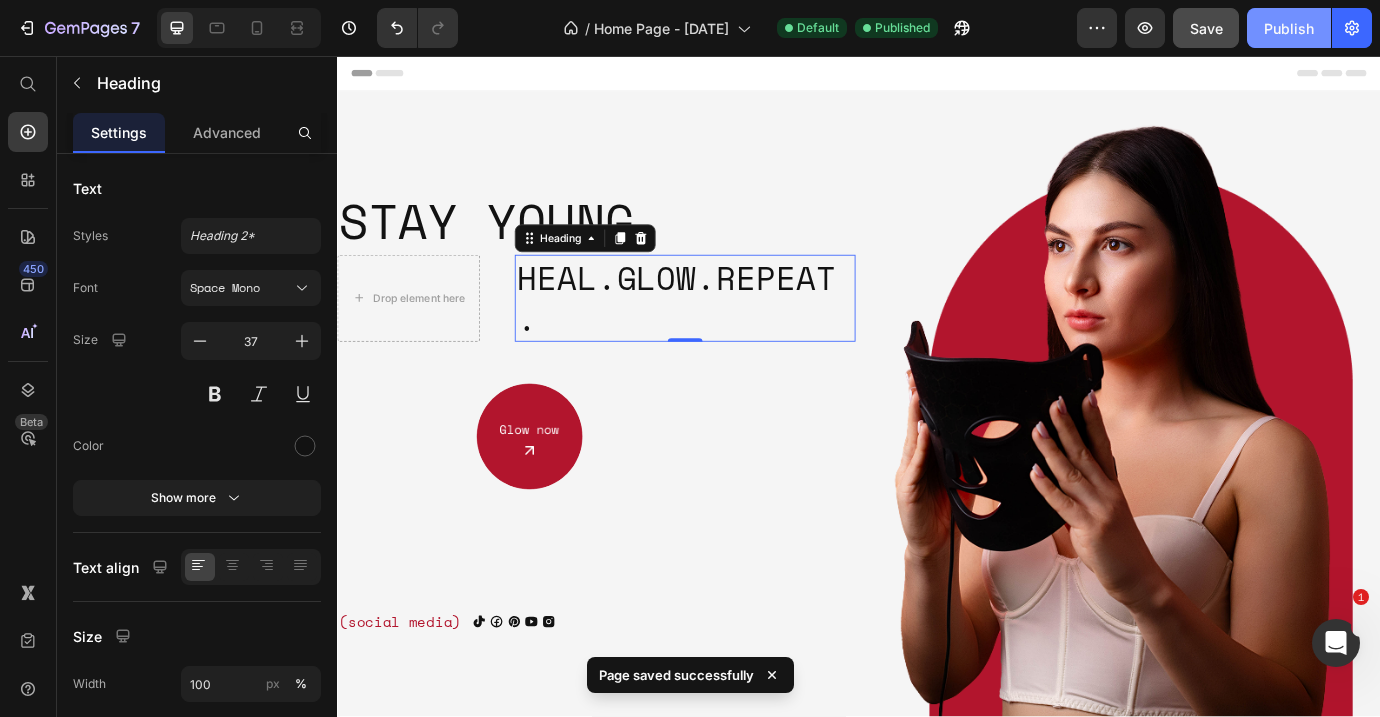 click on "Publish" 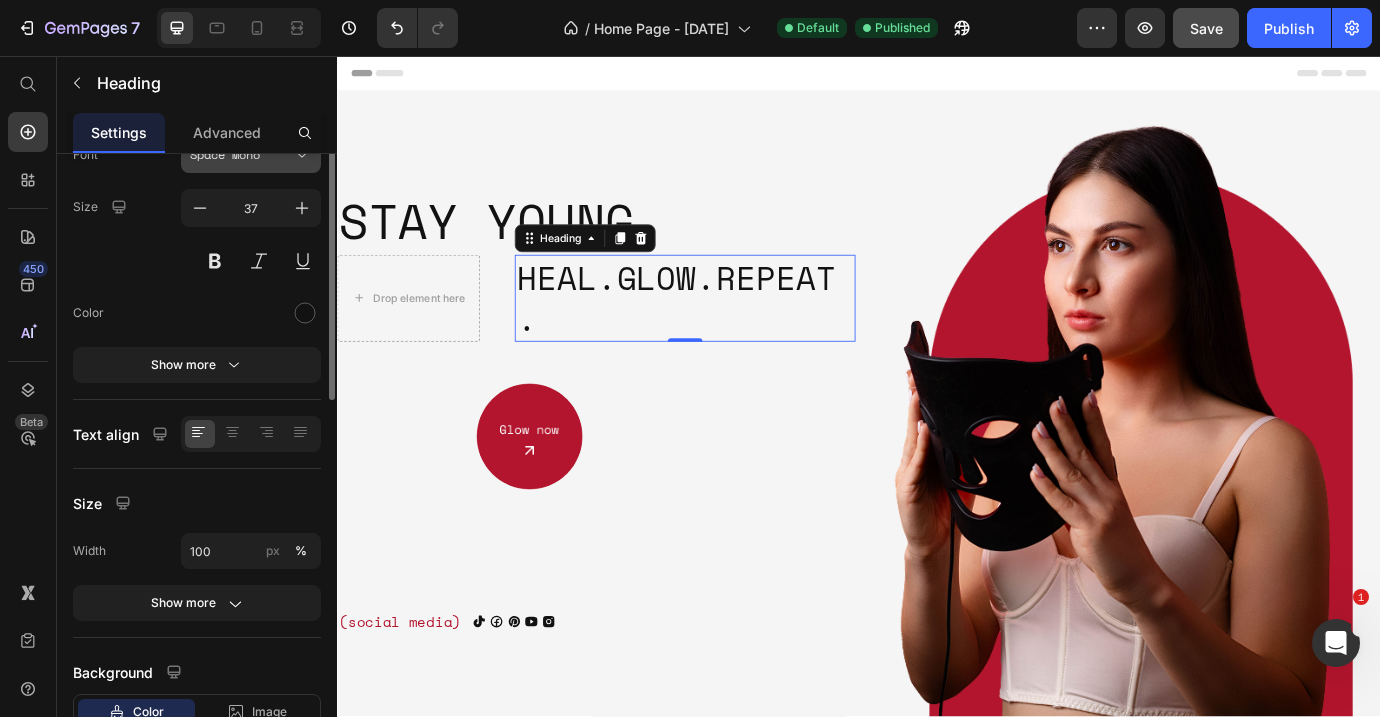 scroll, scrollTop: 0, scrollLeft: 0, axis: both 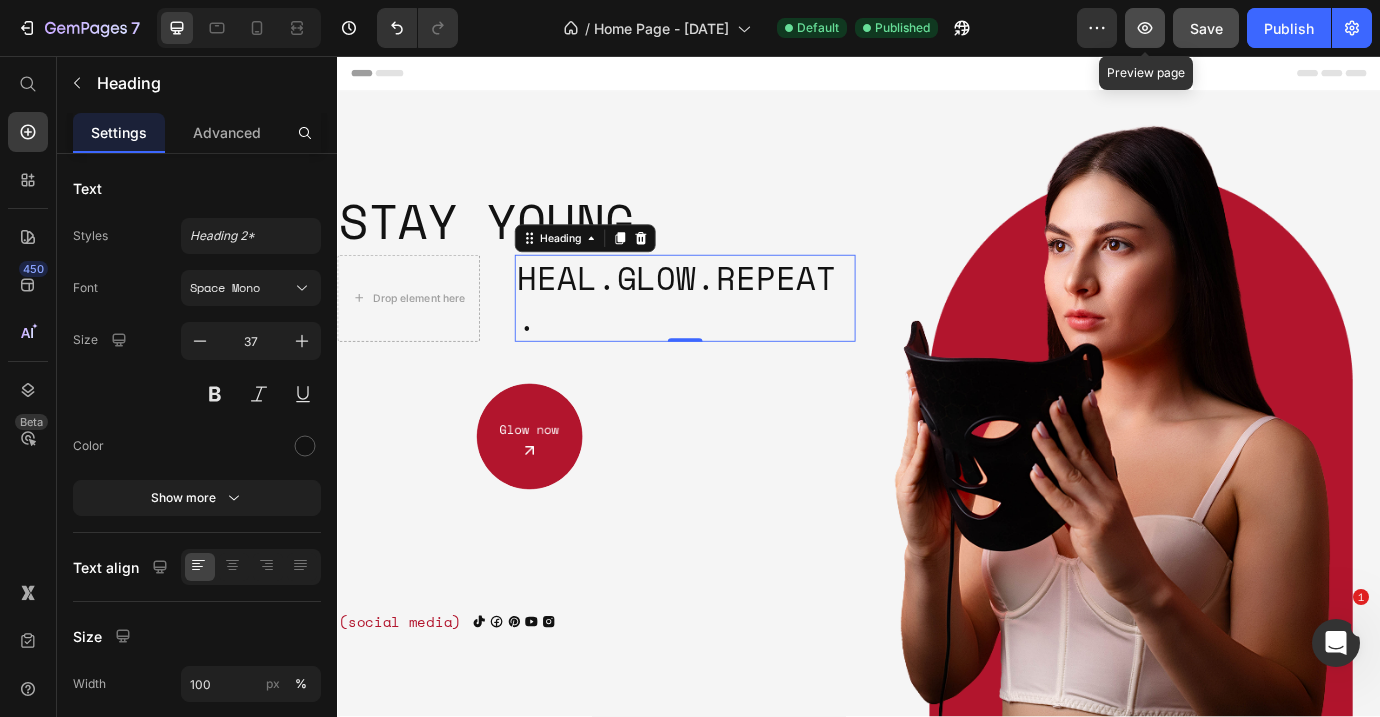 click 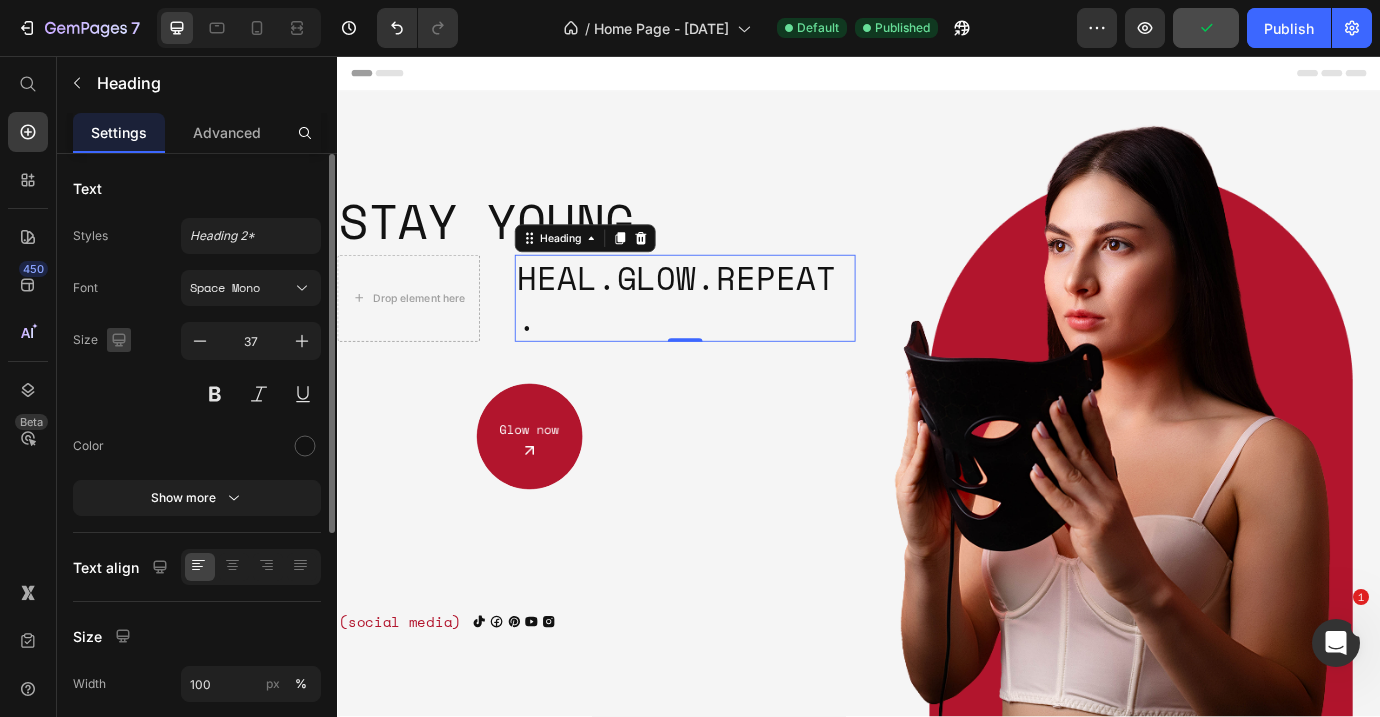 click 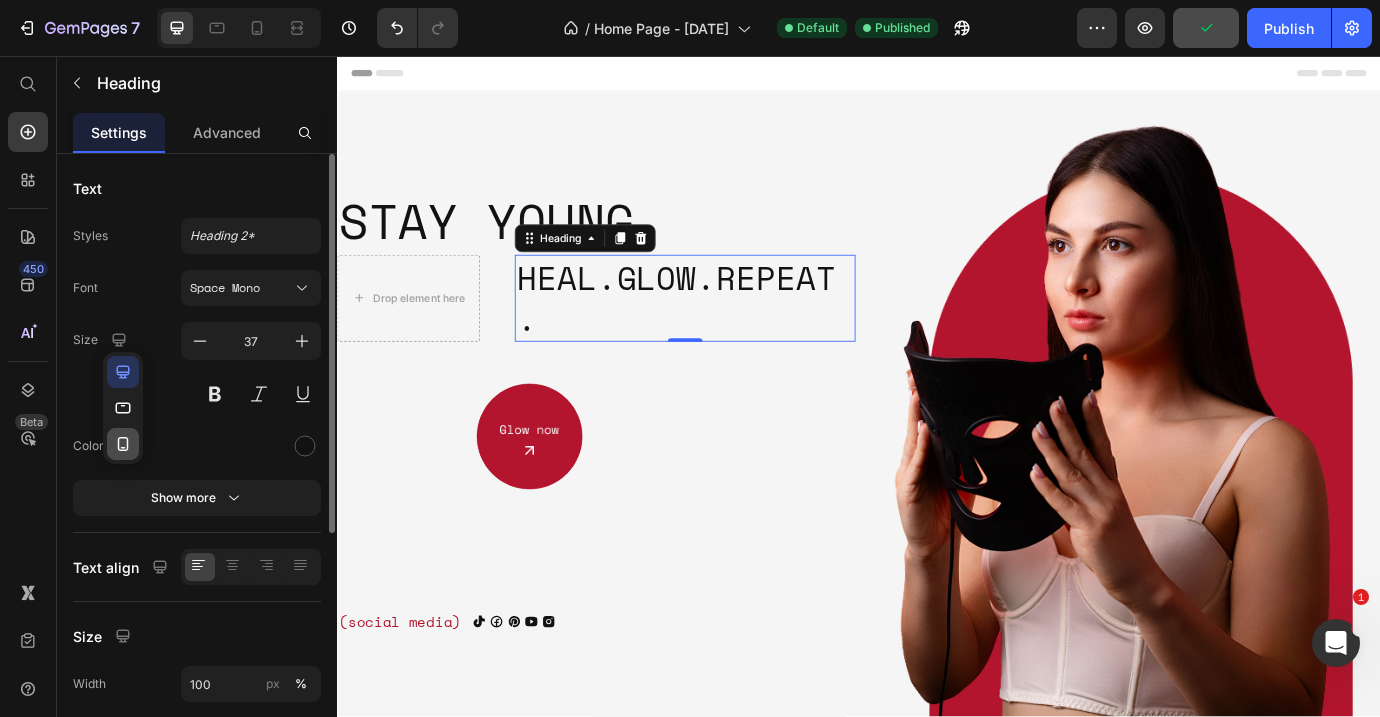 click 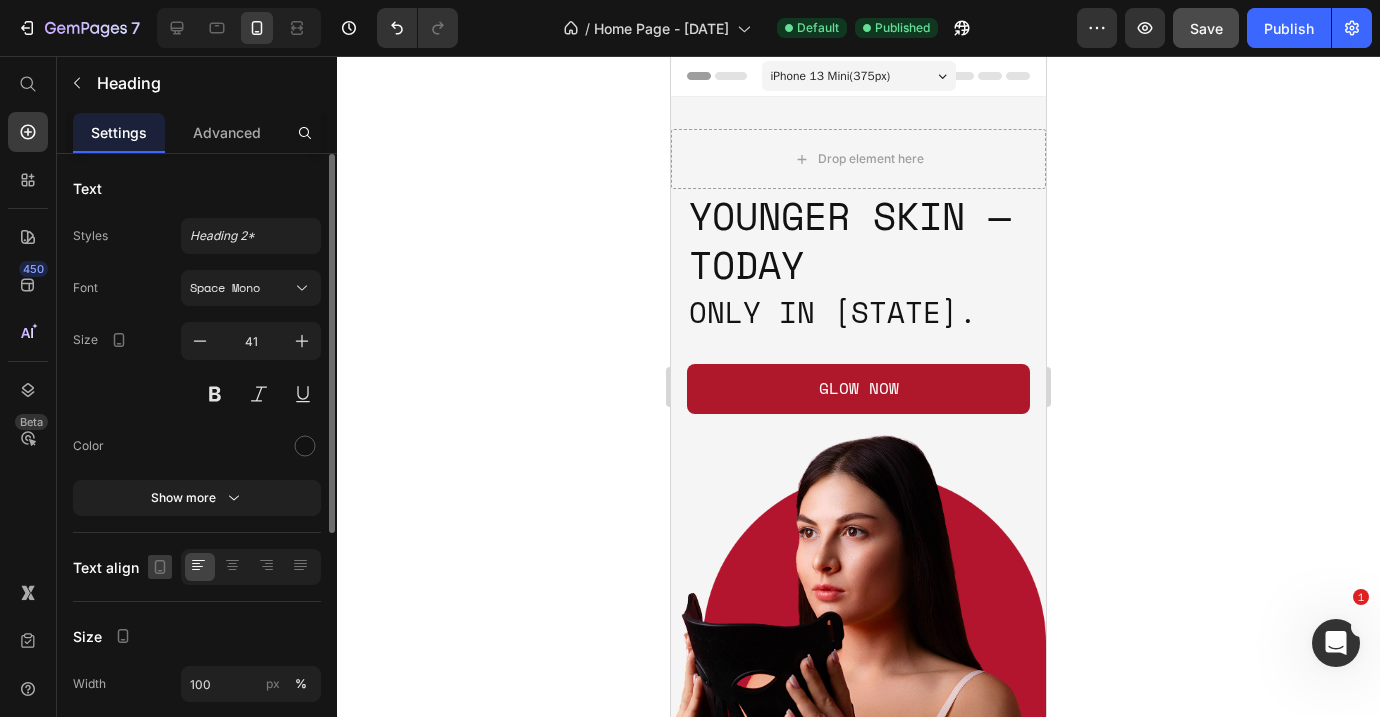 click 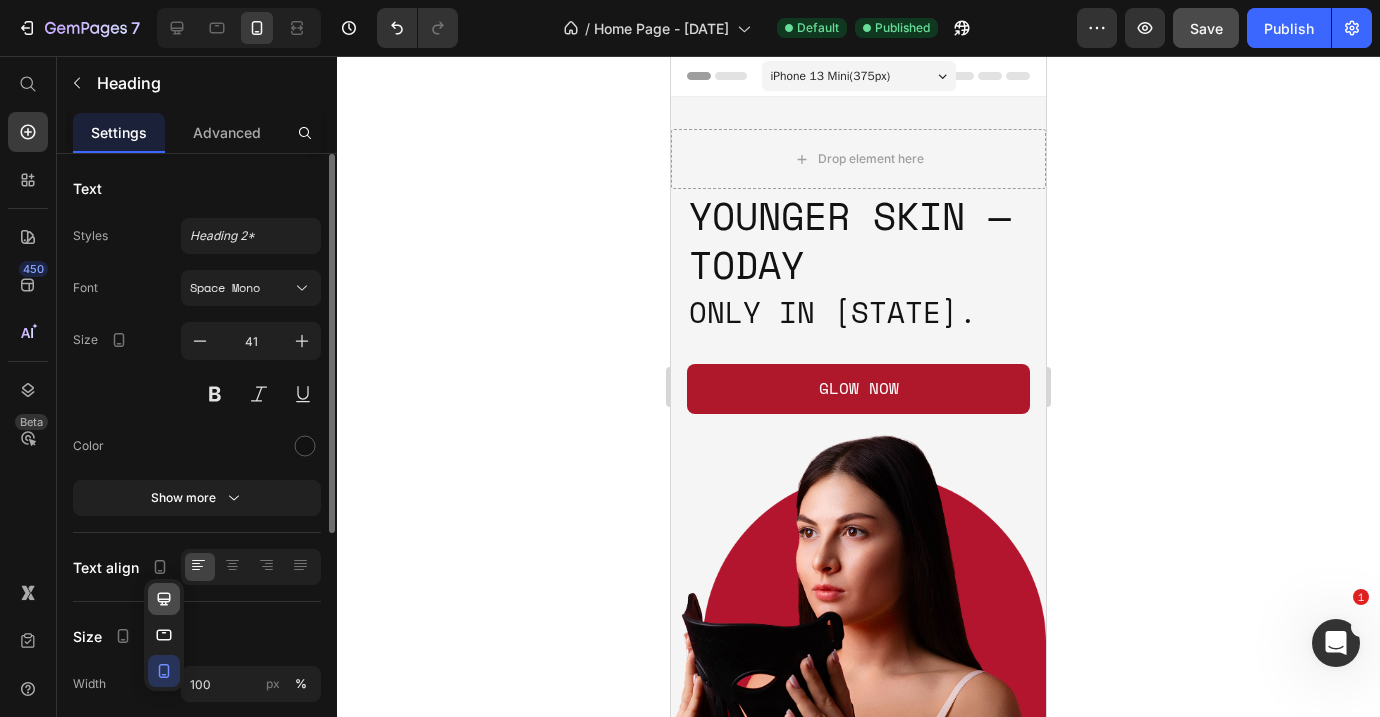 click 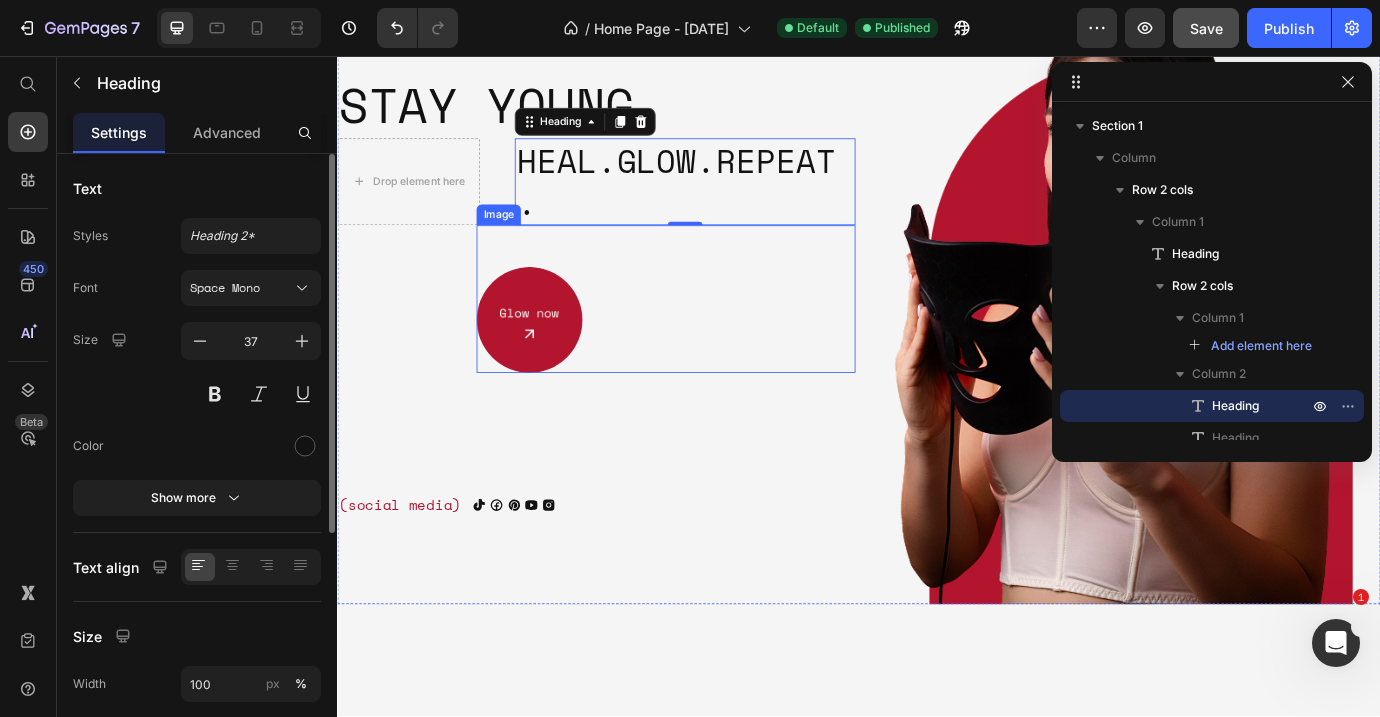 scroll, scrollTop: 158, scrollLeft: 0, axis: vertical 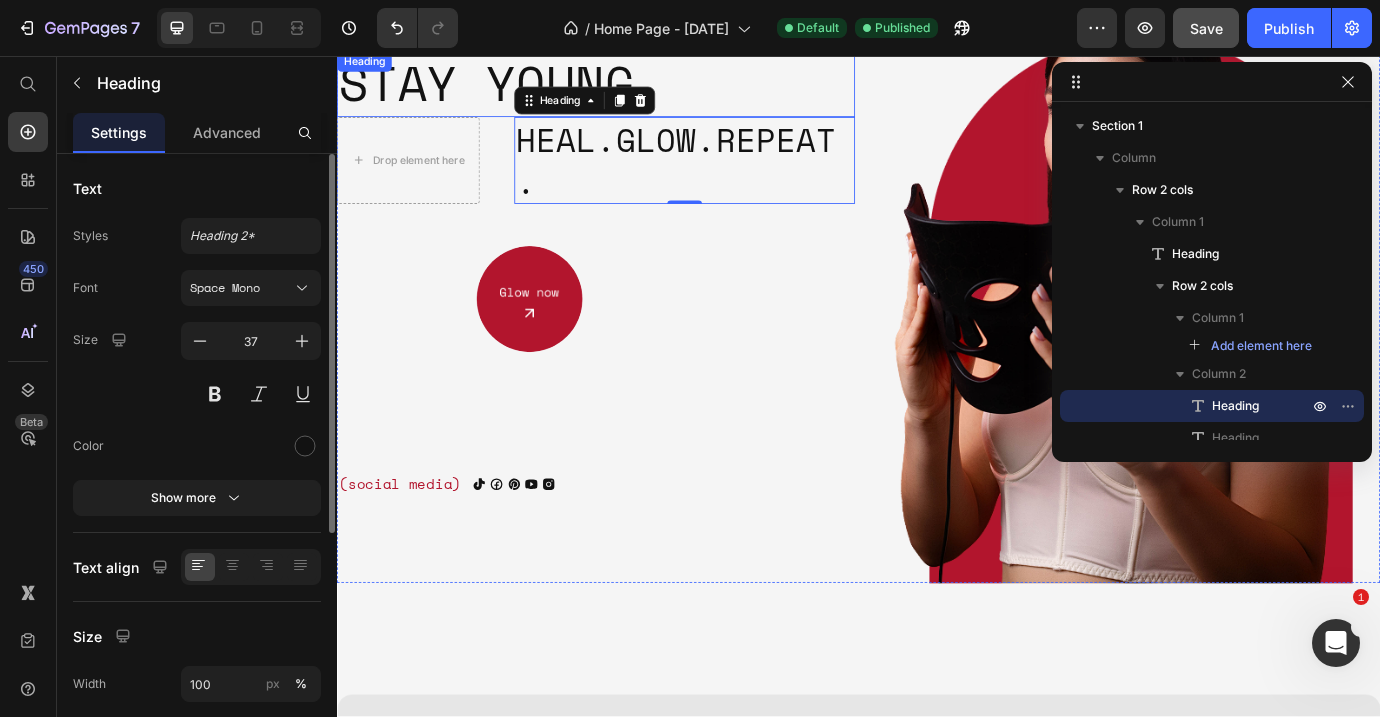 click on "Stay young." at bounding box center [635, 89] 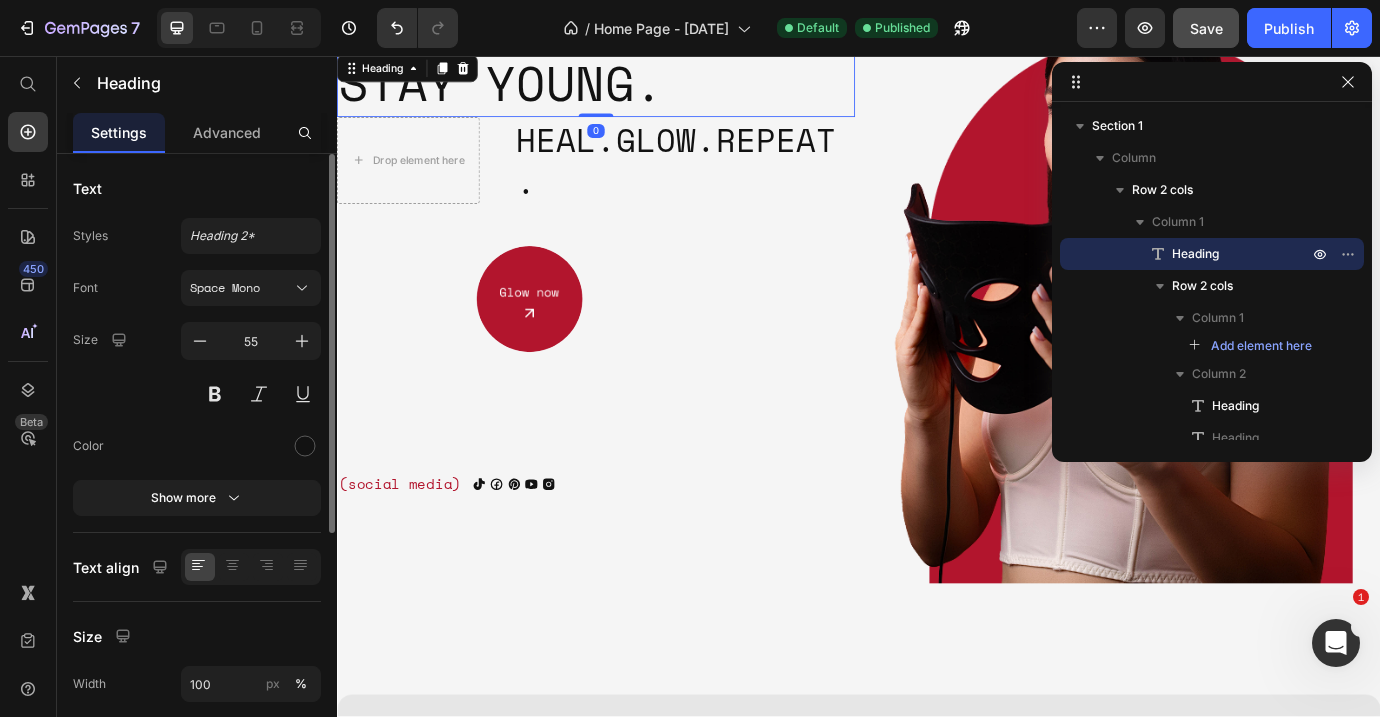 scroll, scrollTop: 153, scrollLeft: 0, axis: vertical 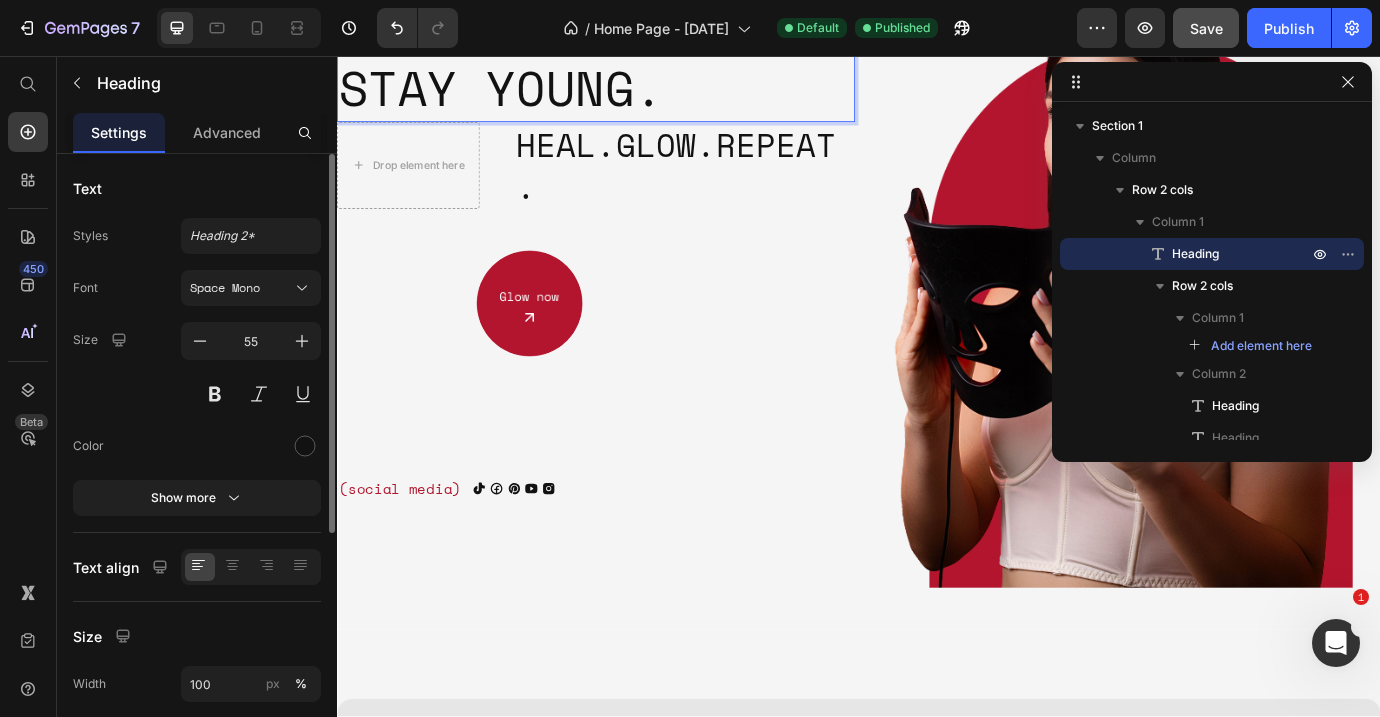 drag, startPoint x: 373, startPoint y: 90, endPoint x: 437, endPoint y: 90, distance: 64 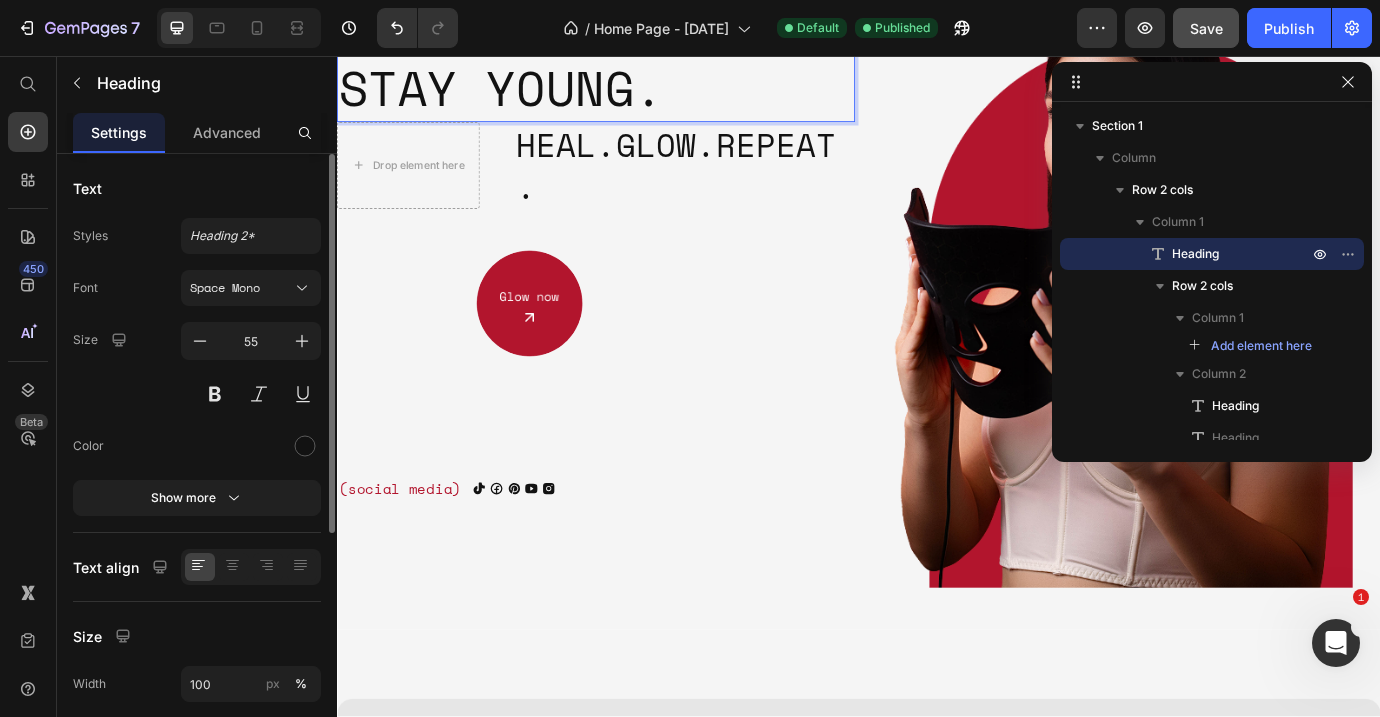 scroll, scrollTop: 0, scrollLeft: 0, axis: both 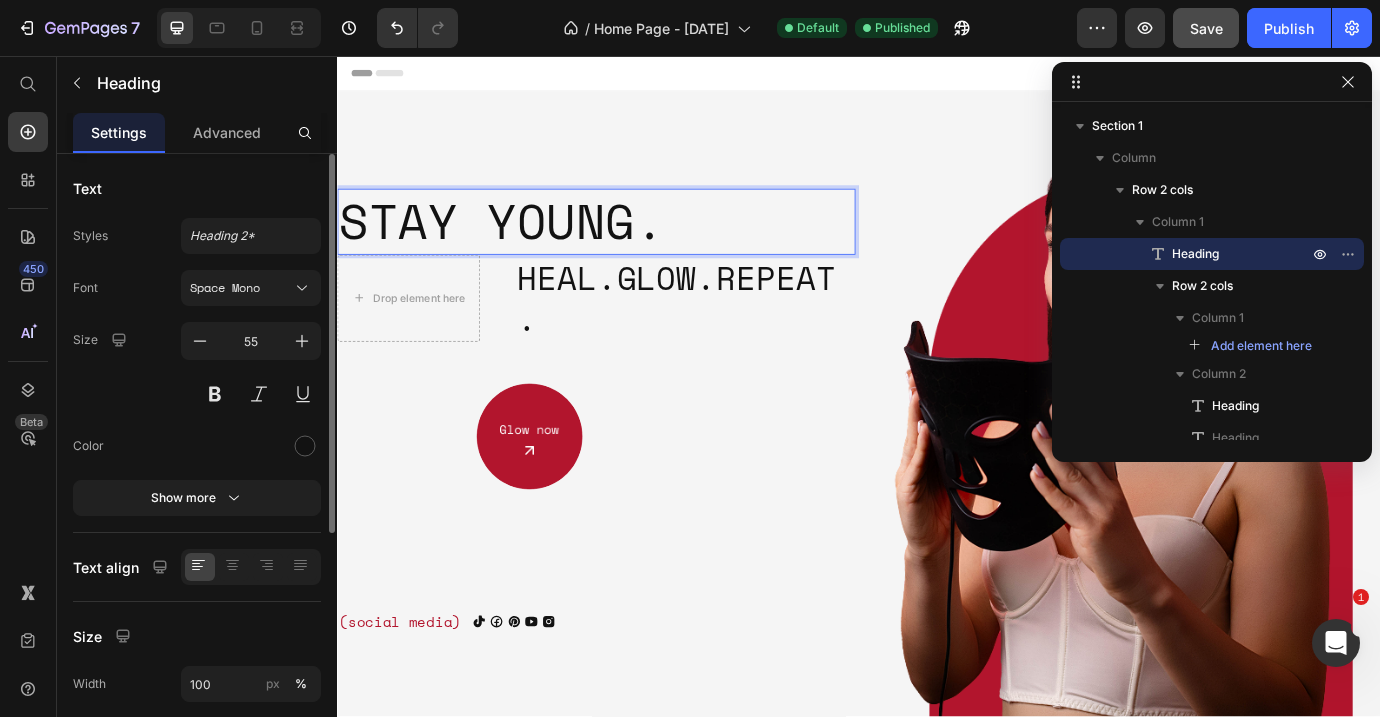 click on "Stay young." at bounding box center [635, 247] 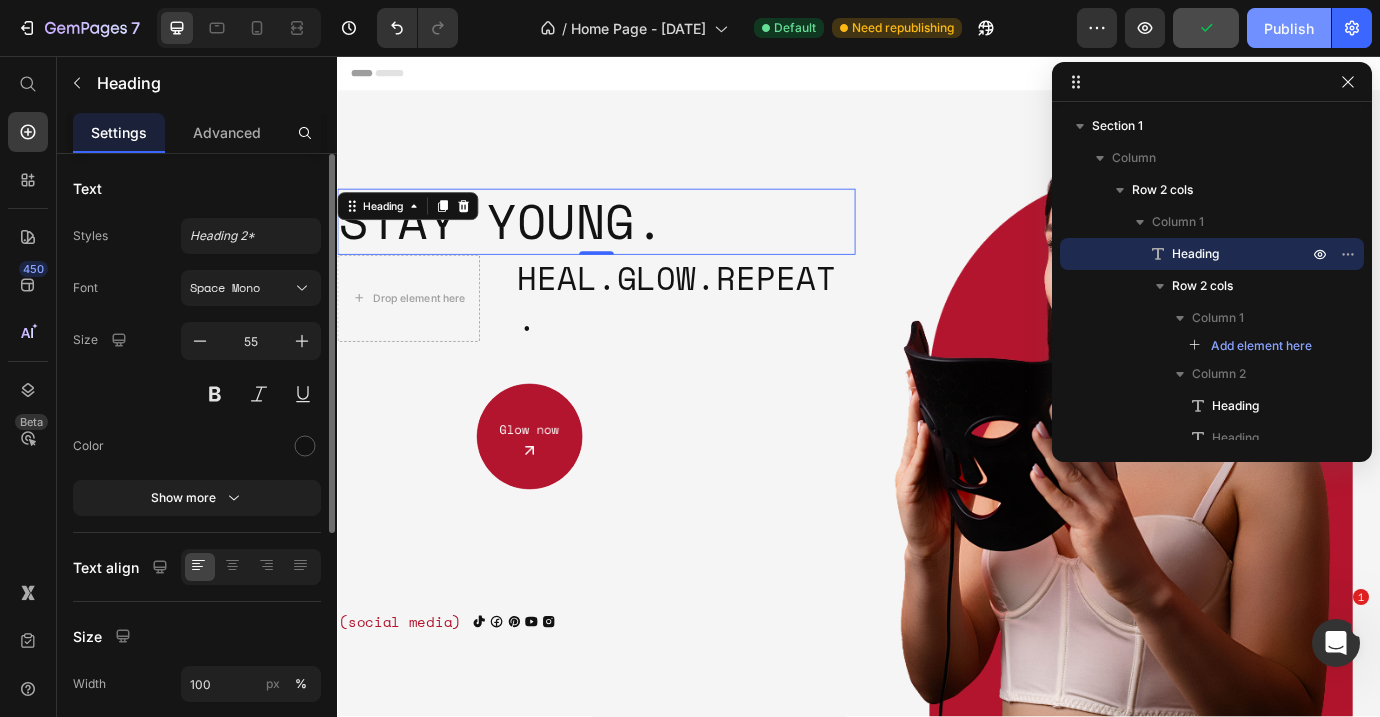 click on "Publish" at bounding box center (1289, 28) 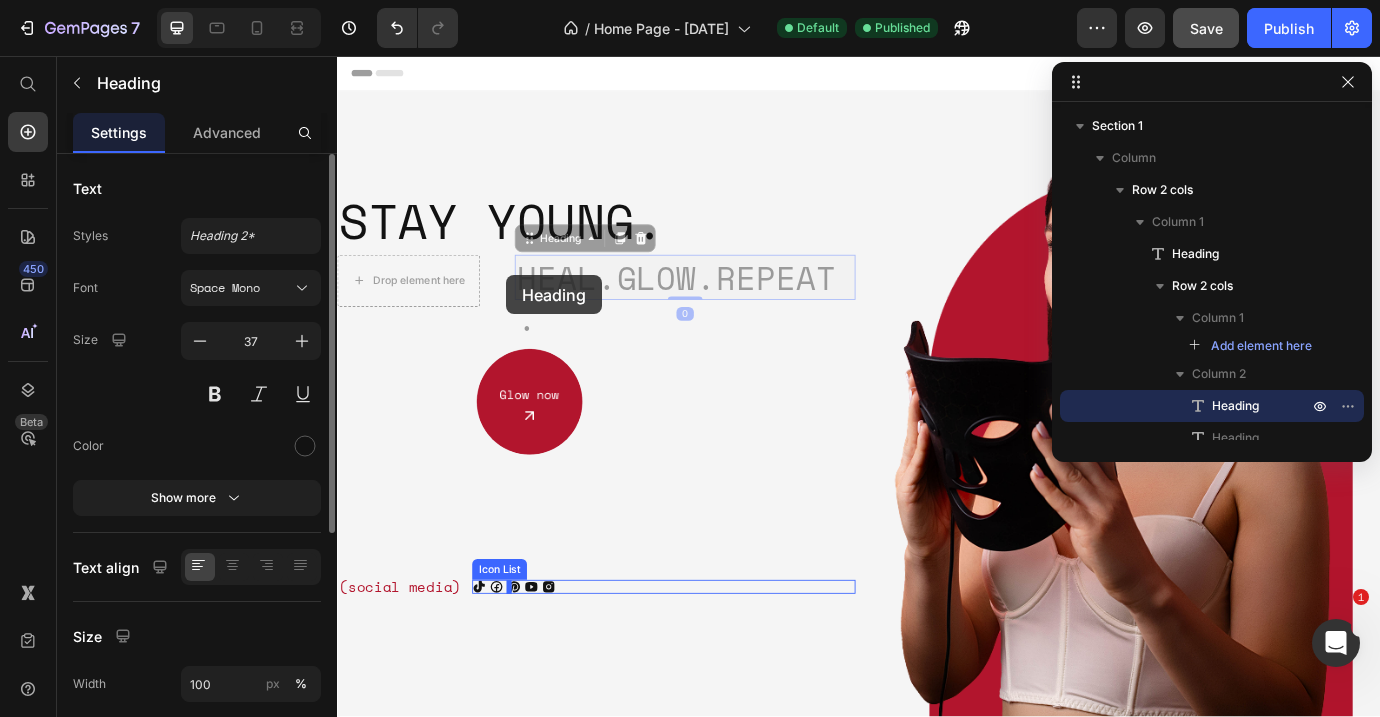 drag, startPoint x: 587, startPoint y: 308, endPoint x: 531, endPoint y: 308, distance: 56 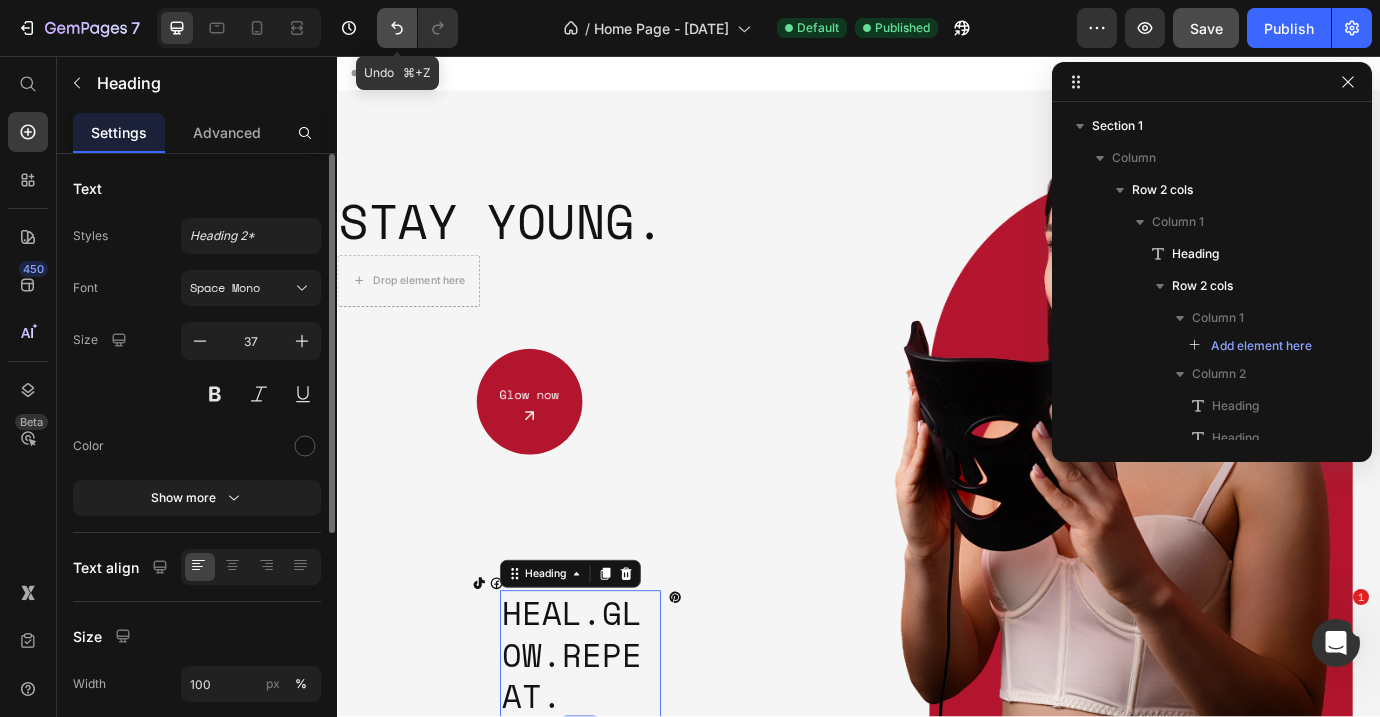 click 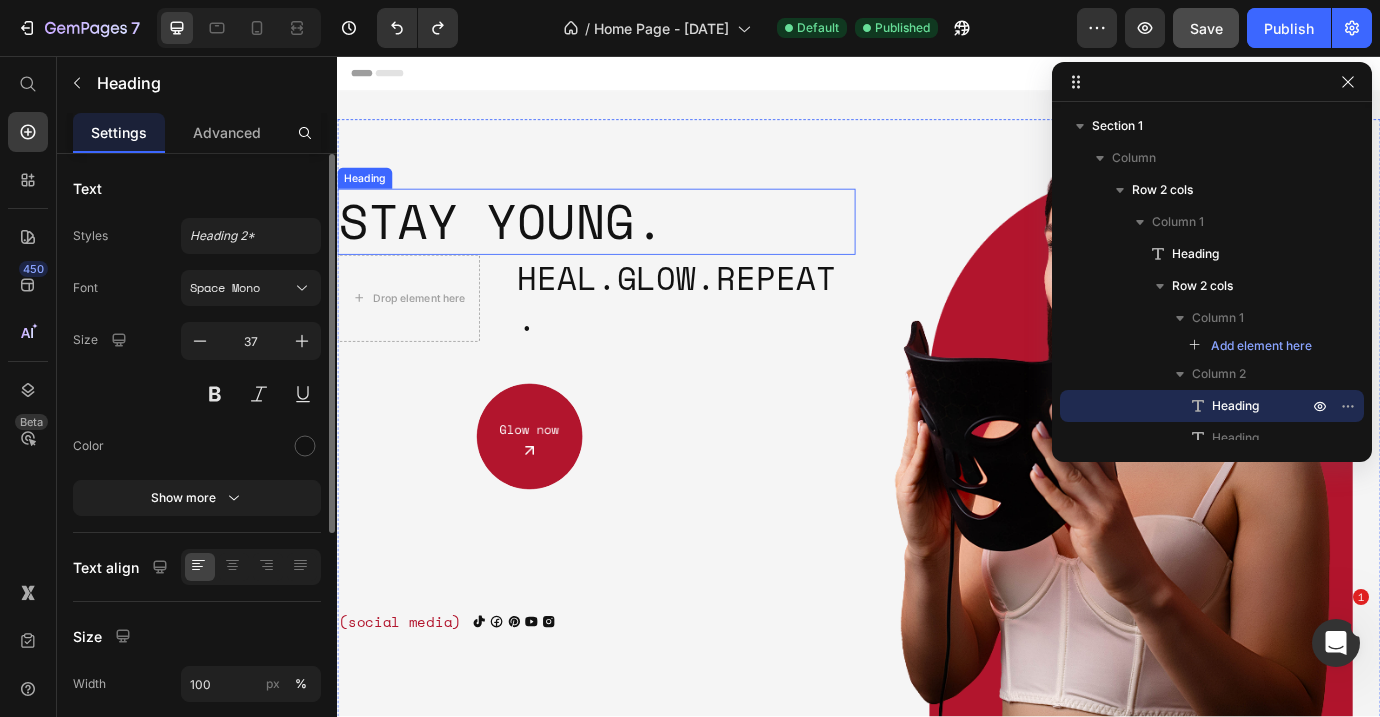 click on "Stay young." at bounding box center [635, 247] 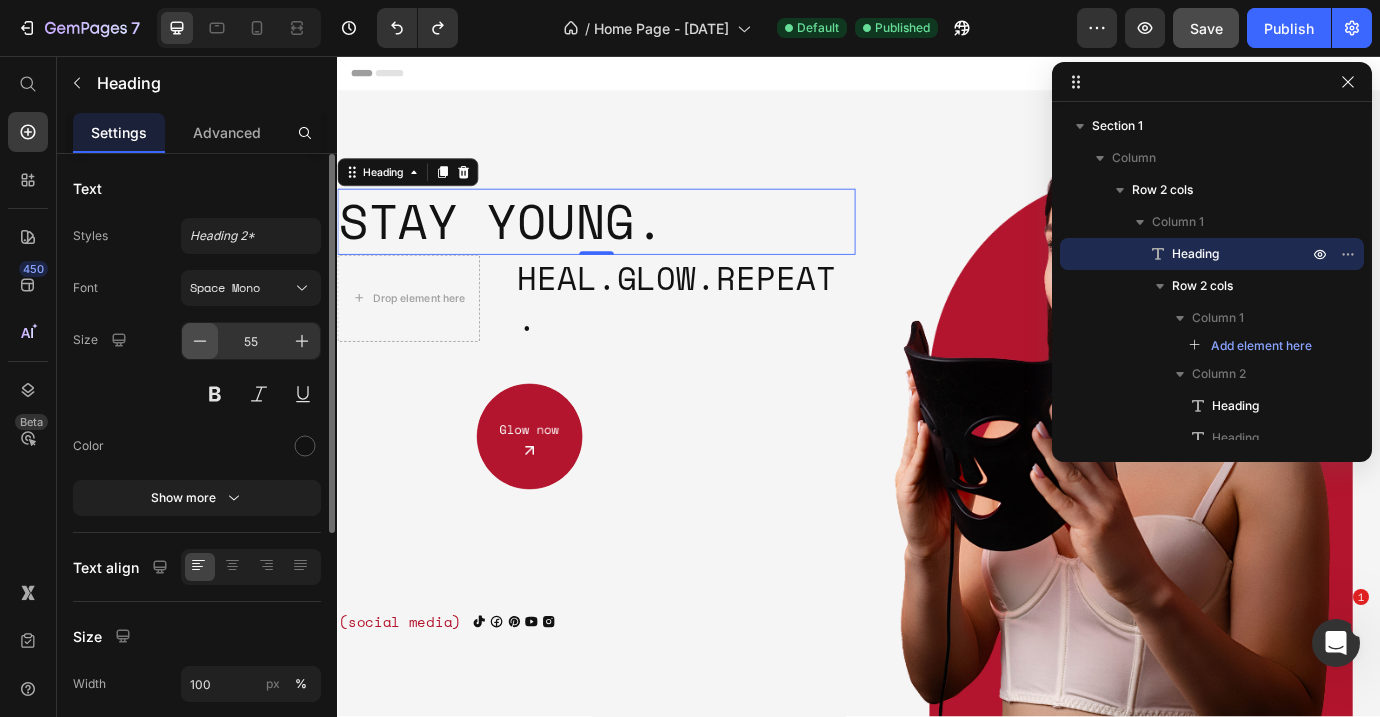 click 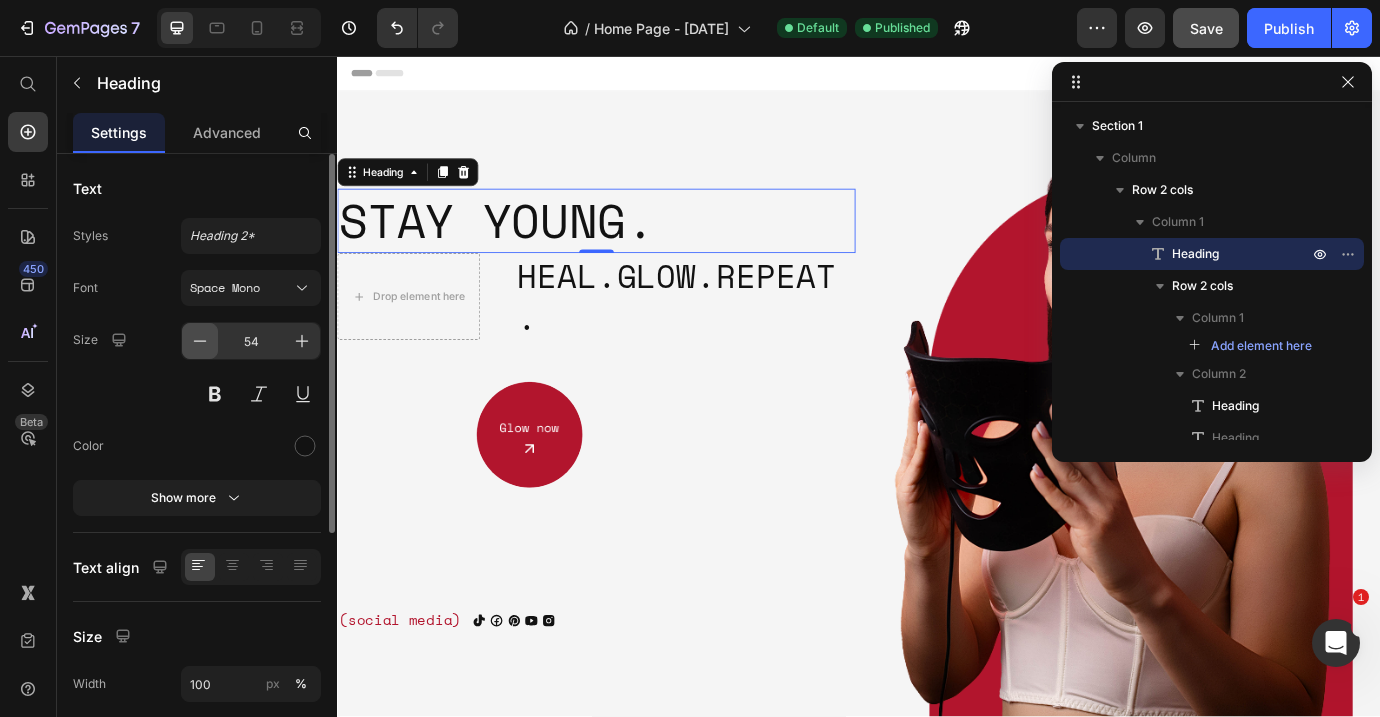 click 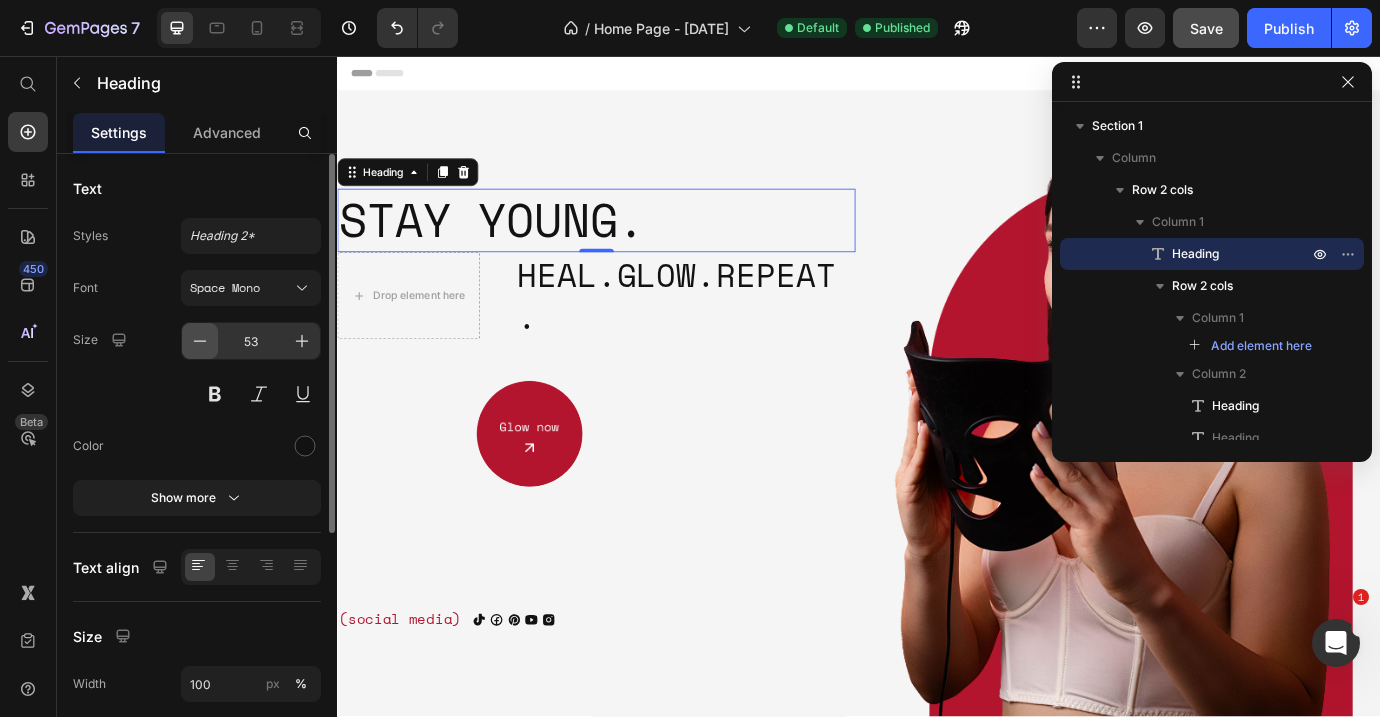 click 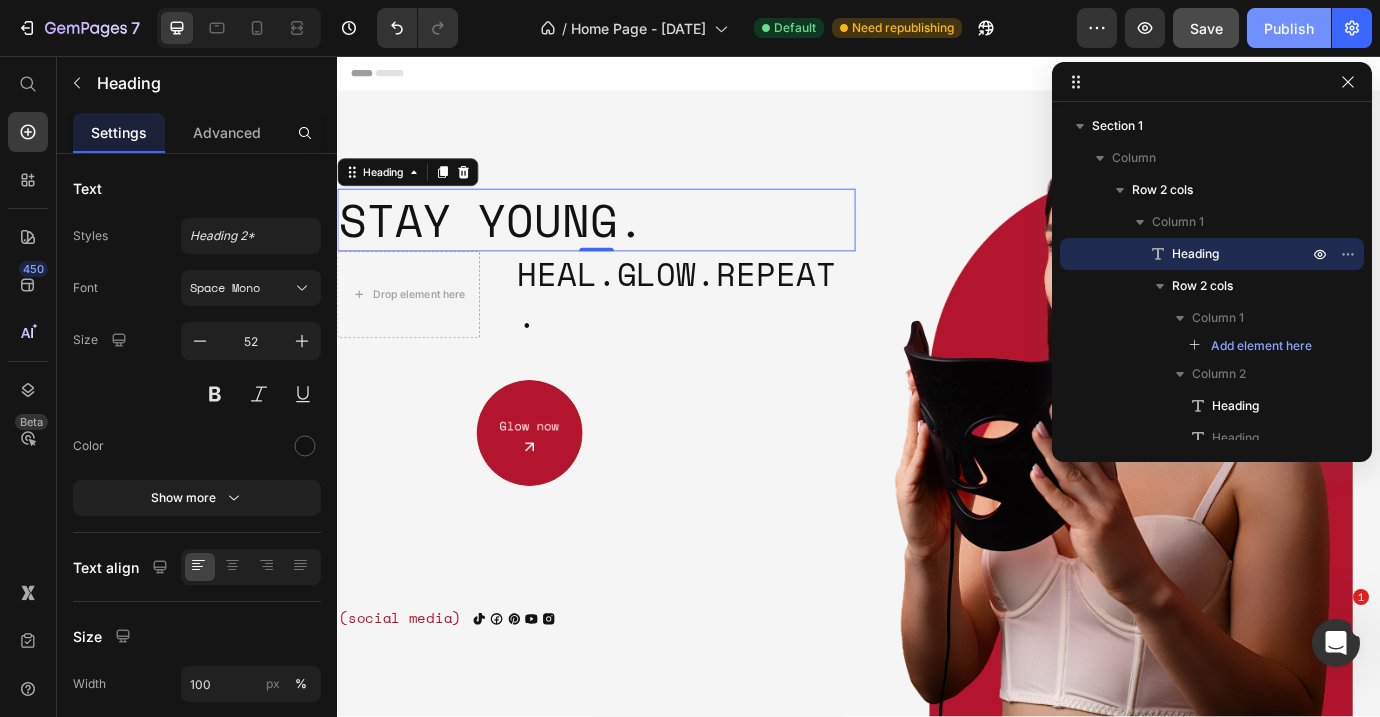 click on "Publish" at bounding box center [1289, 28] 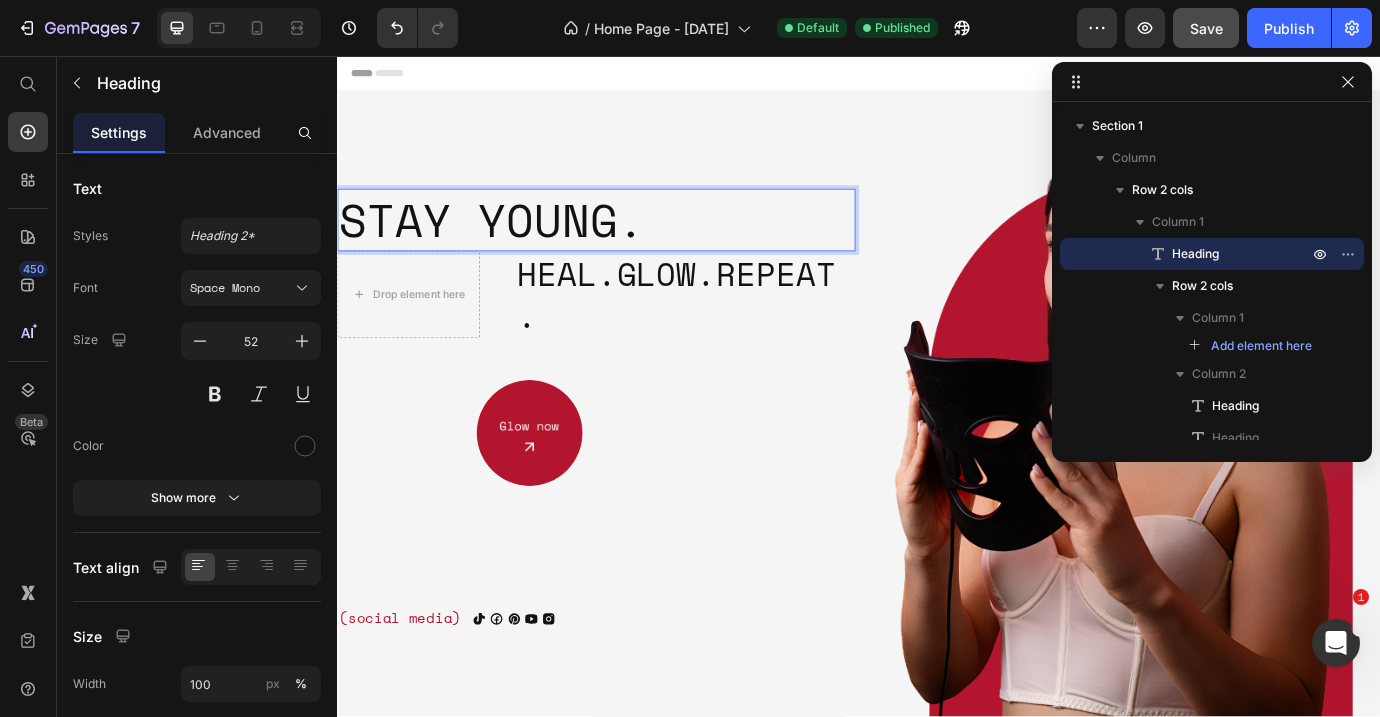 click on "Stay young." at bounding box center [635, 245] 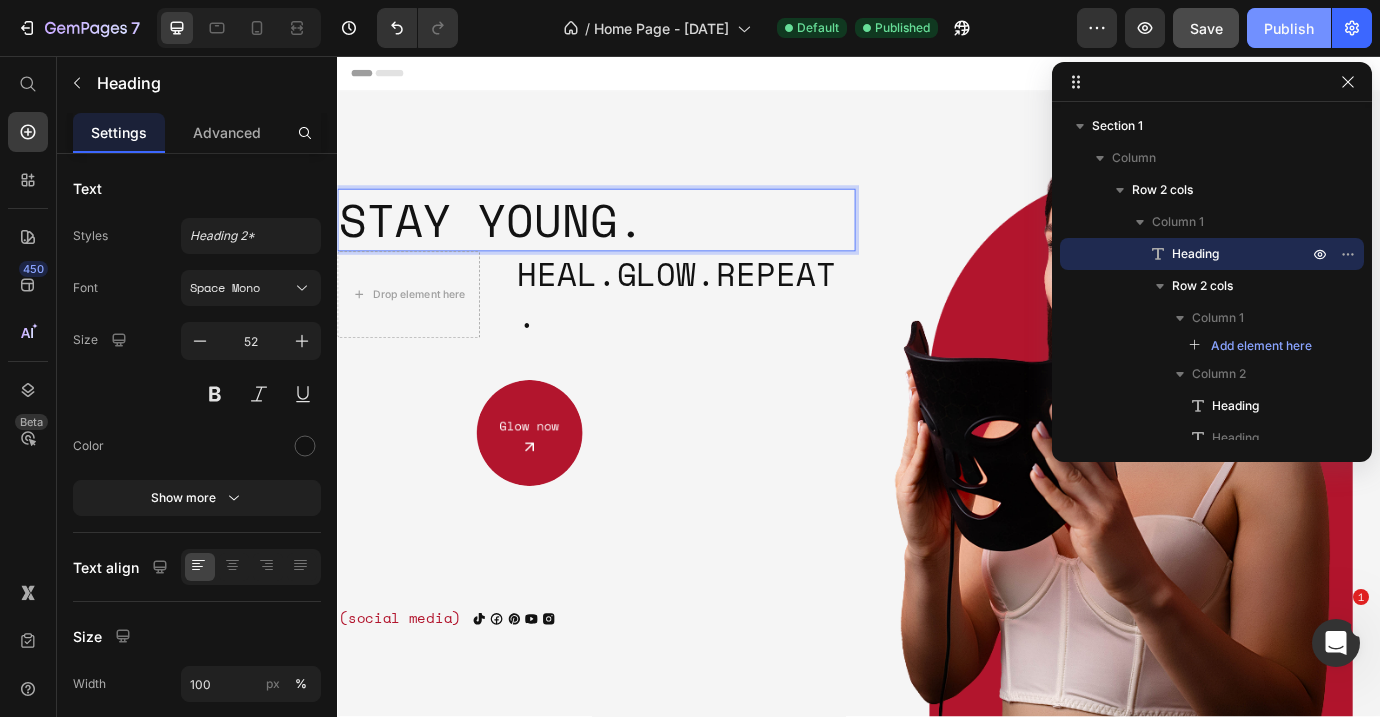 click on "Publish" 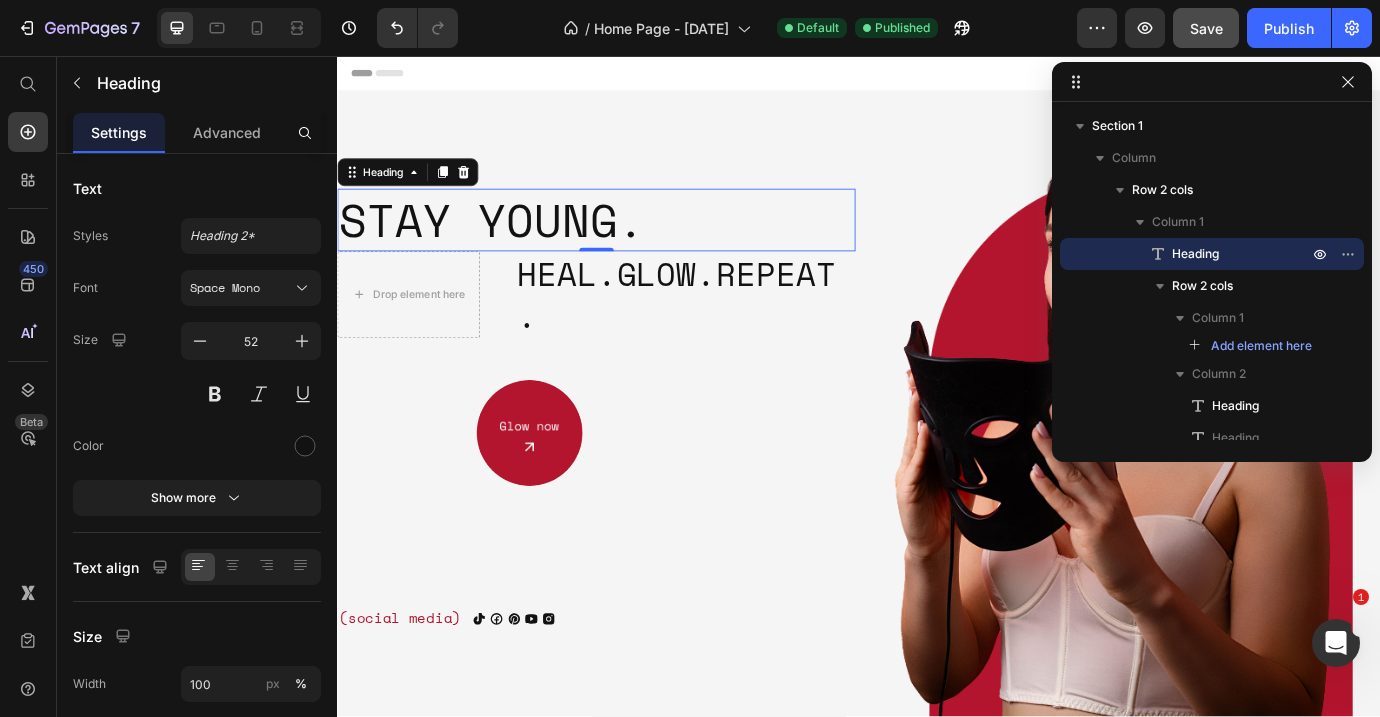 click on "Text align" at bounding box center [122, 567] 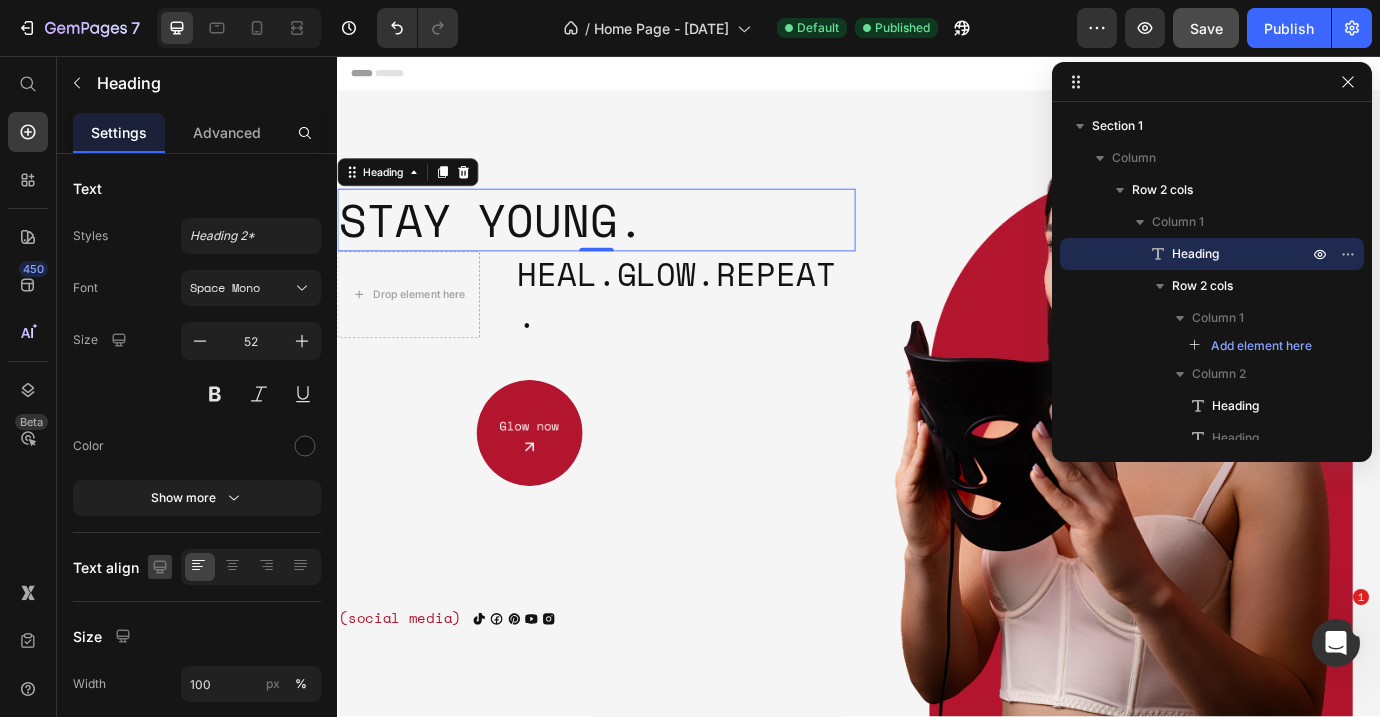 click 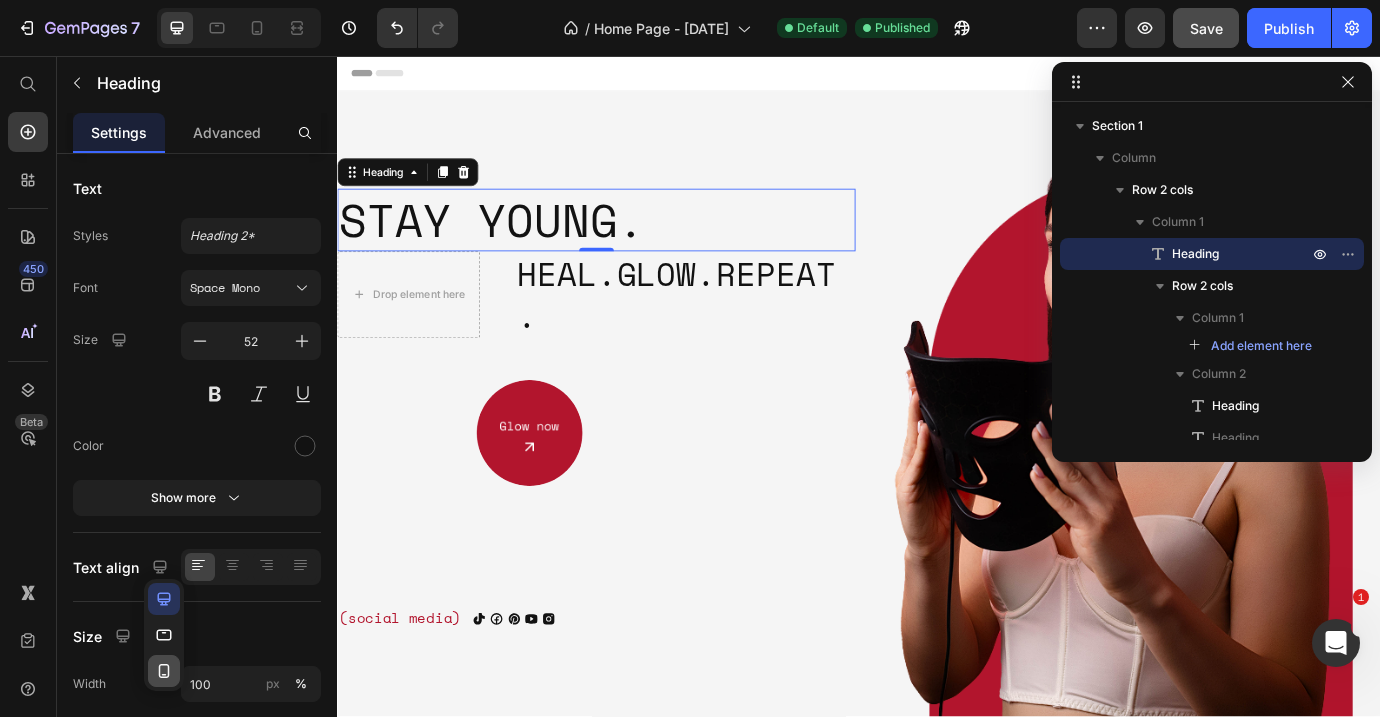 click 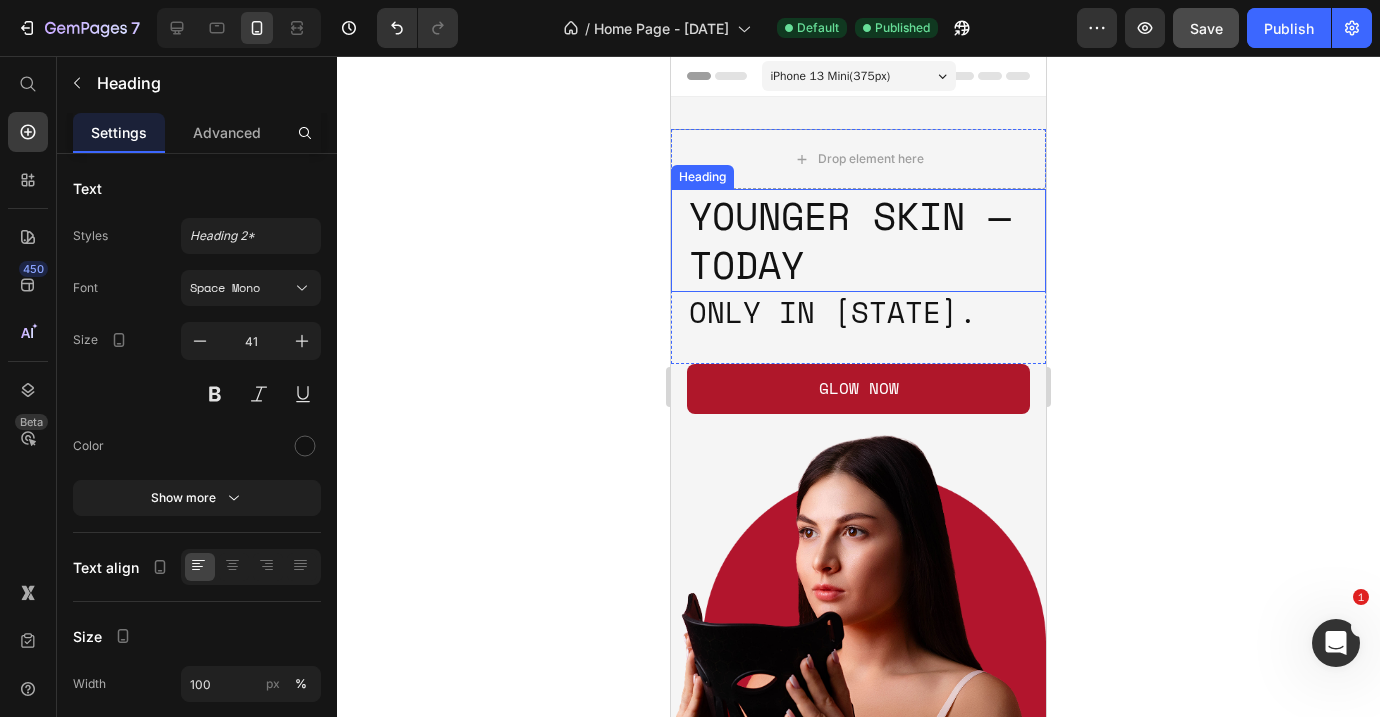 click on "Younger skin — today" at bounding box center (866, 240) 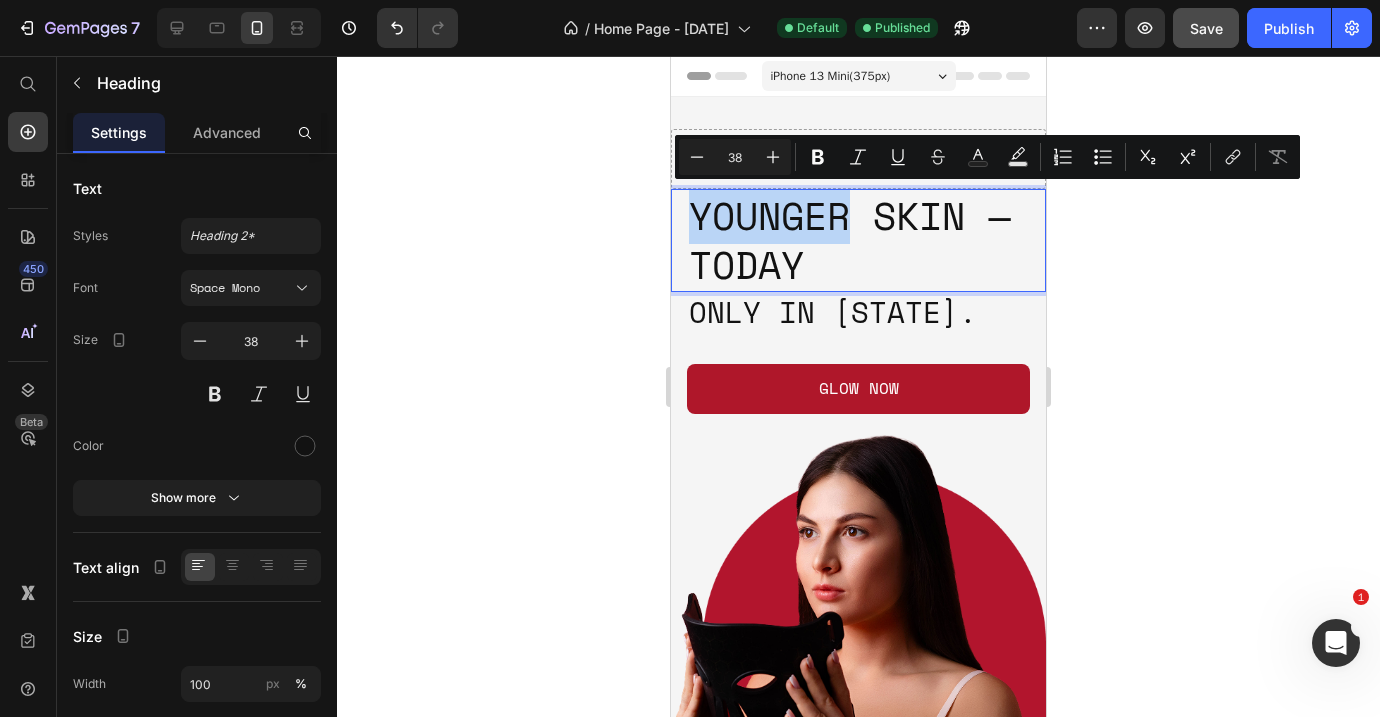 click on "Younger skin — today" at bounding box center (866, 240) 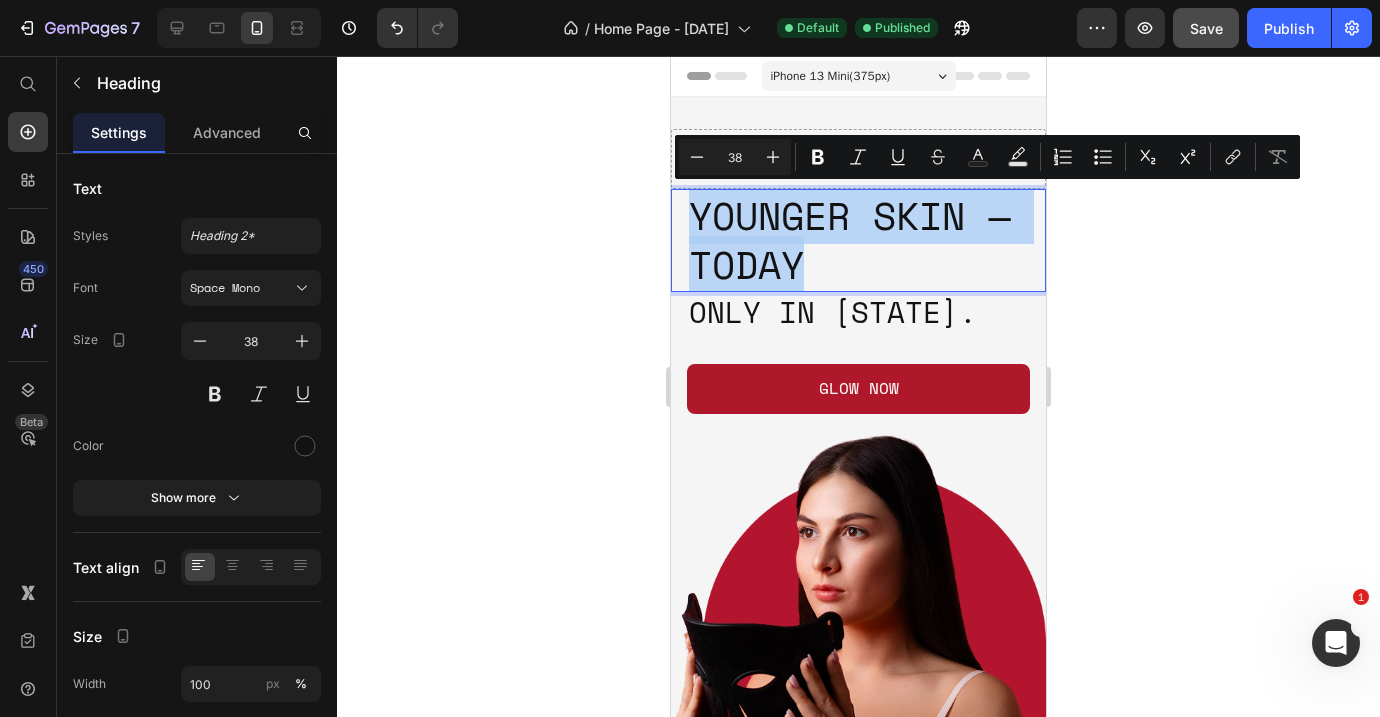 drag, startPoint x: 800, startPoint y: 271, endPoint x: 691, endPoint y: 210, distance: 124.90797 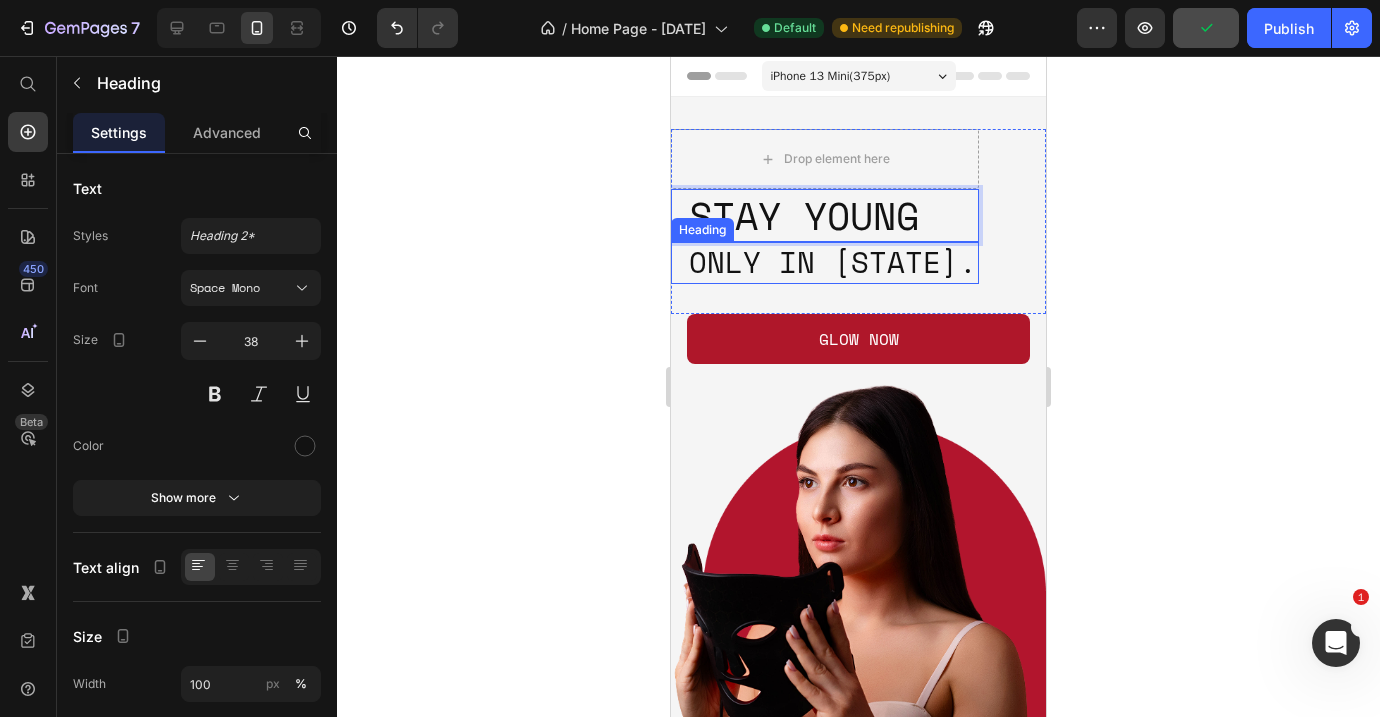 click on "Only in [STATE]." at bounding box center [833, 263] 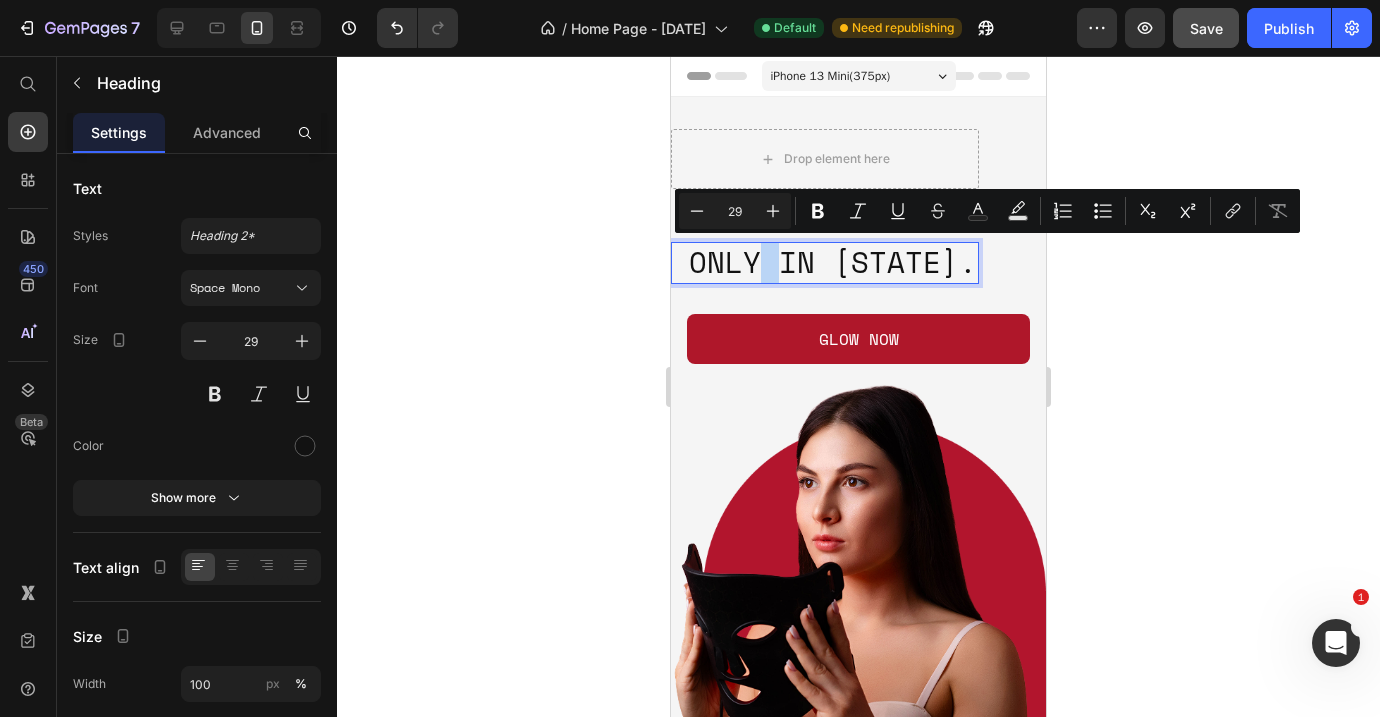 click on "Only in [STATE]." at bounding box center (833, 263) 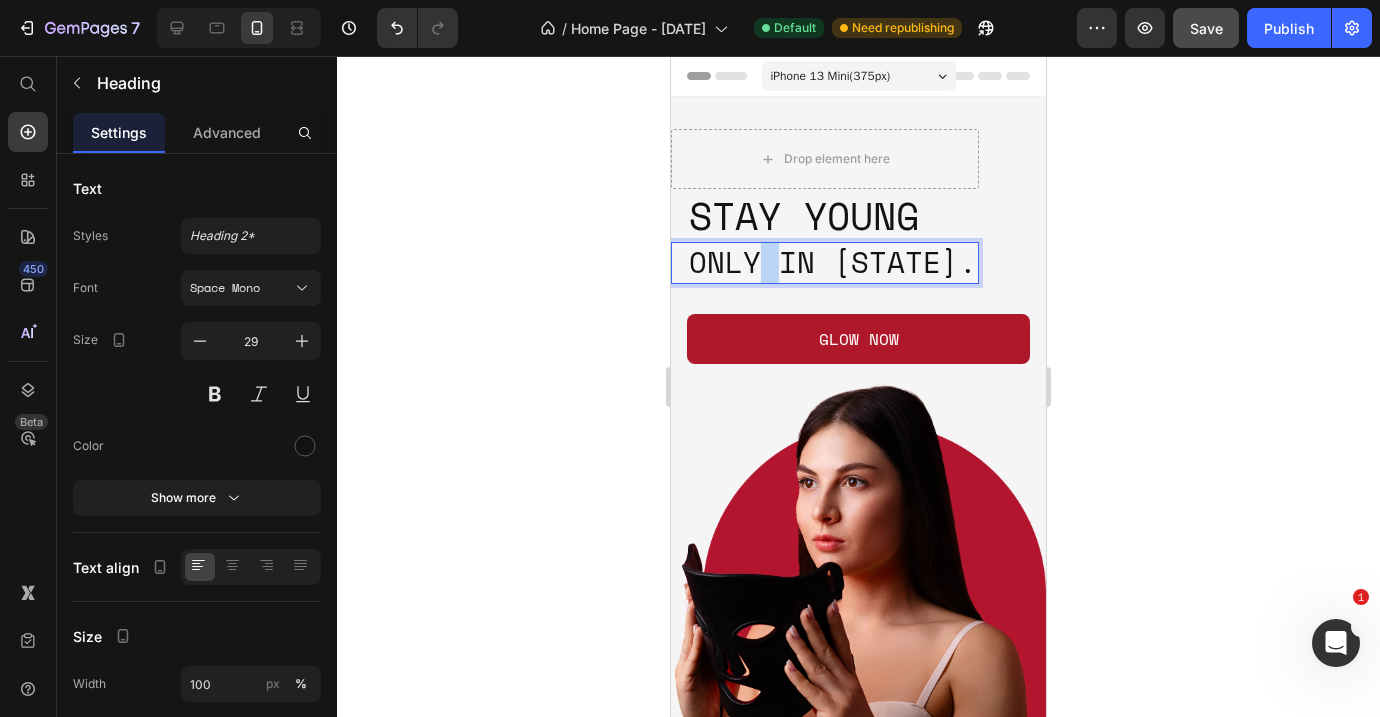 click on "Only in [STATE]." at bounding box center (833, 263) 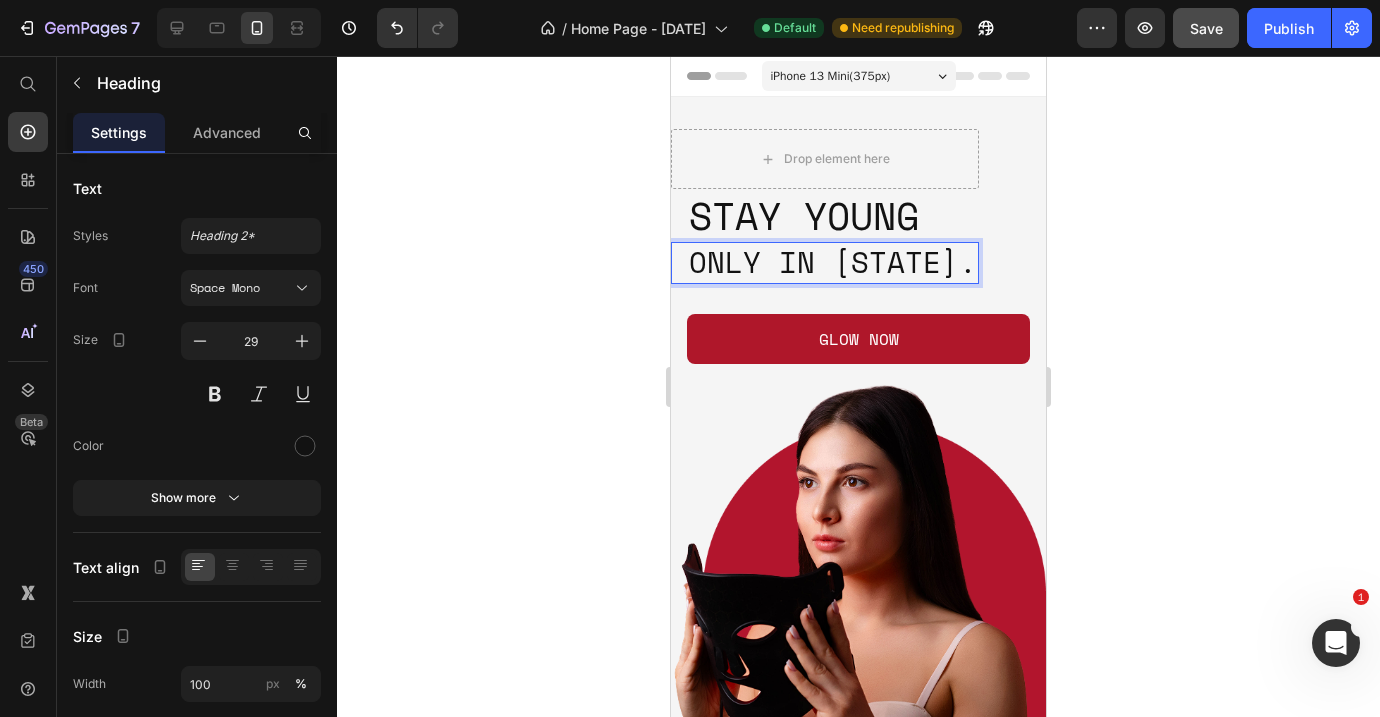 click on "Only in [STATE]." at bounding box center (833, 263) 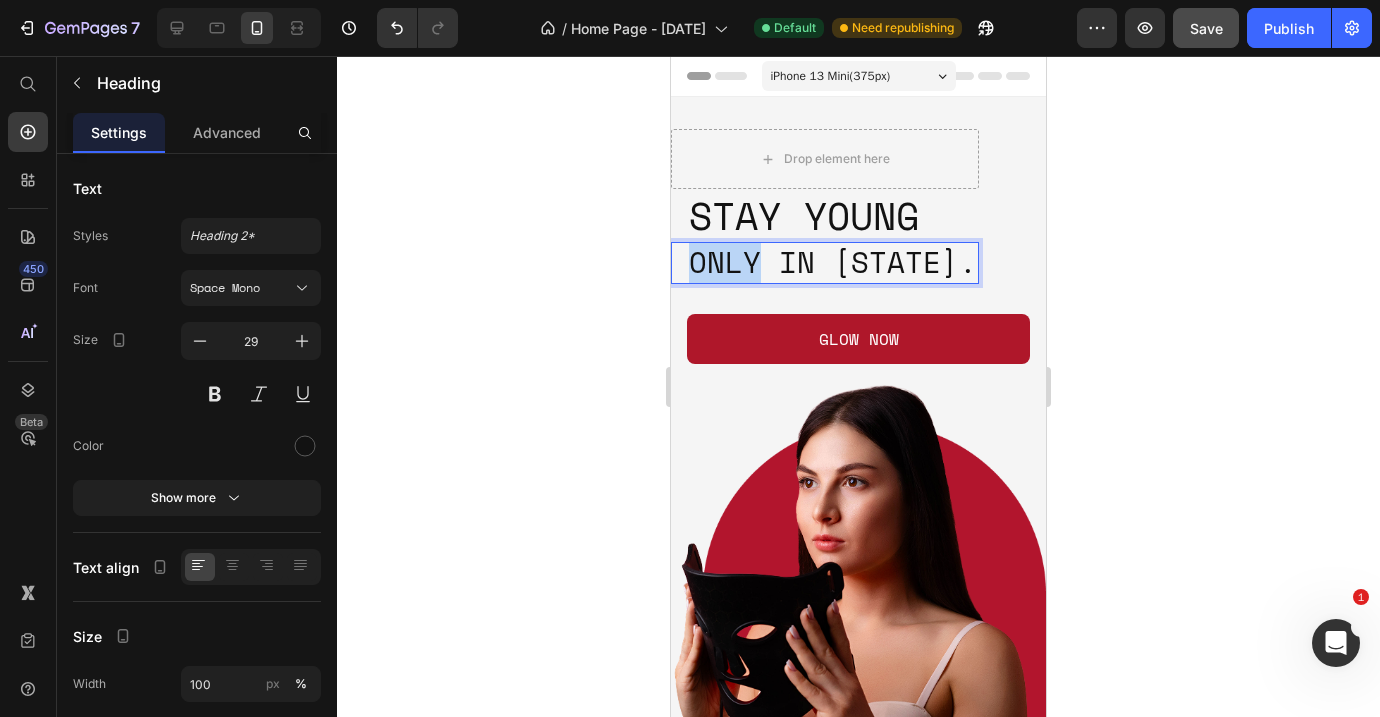 click on "Only in [STATE]." at bounding box center (833, 263) 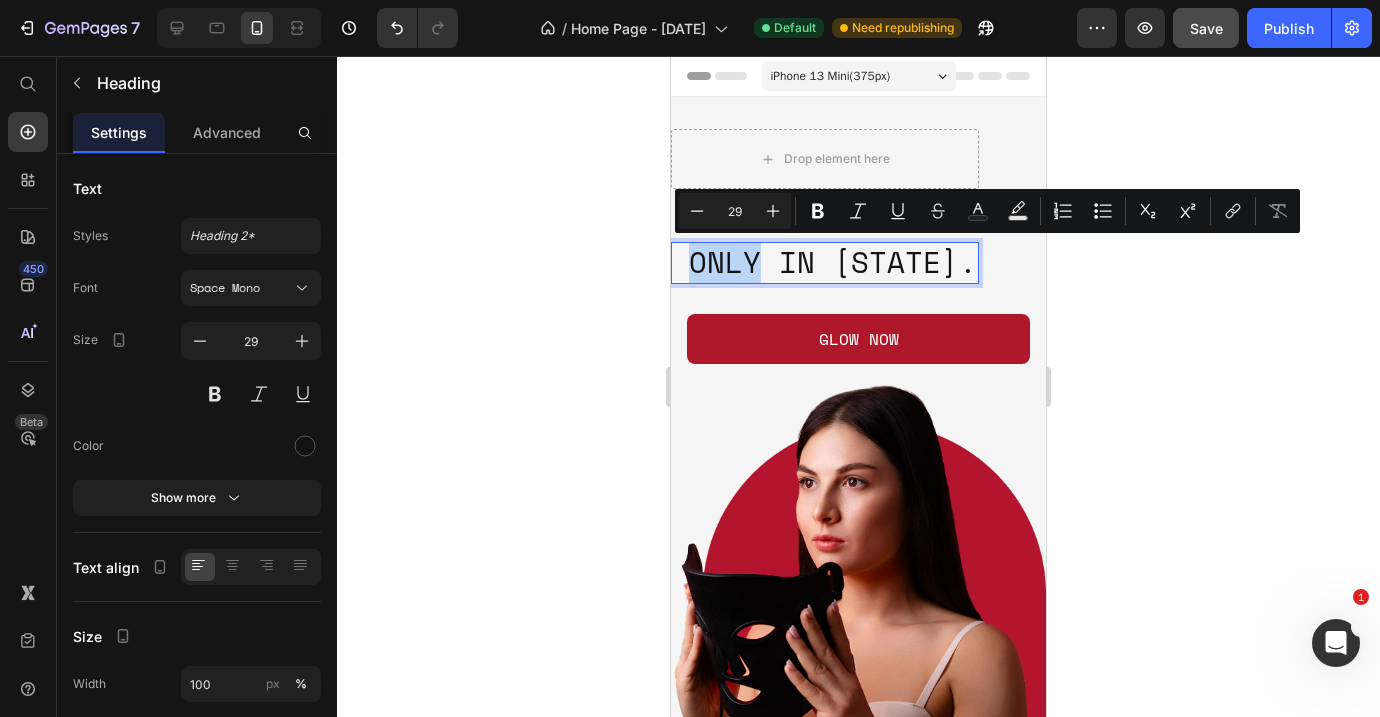 drag, startPoint x: 692, startPoint y: 260, endPoint x: 888, endPoint y: 278, distance: 196.8248 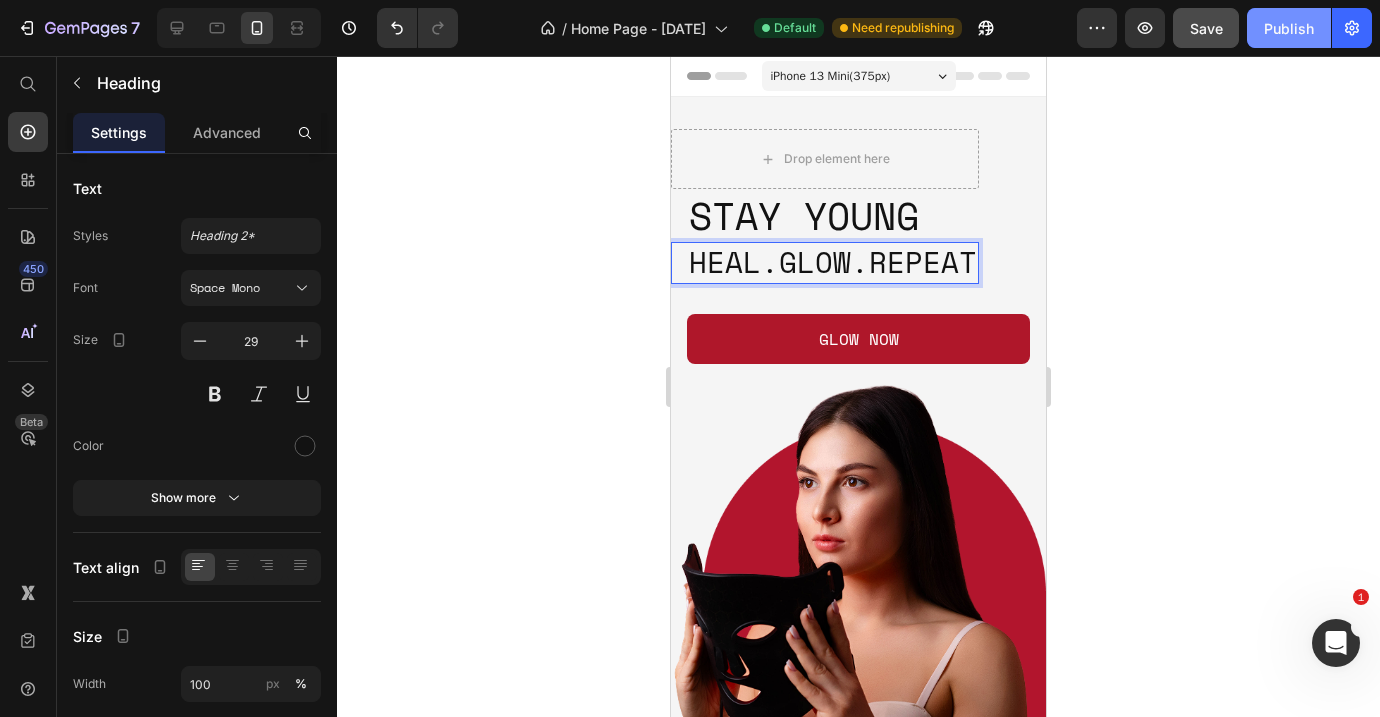 click on "Publish" at bounding box center [1289, 28] 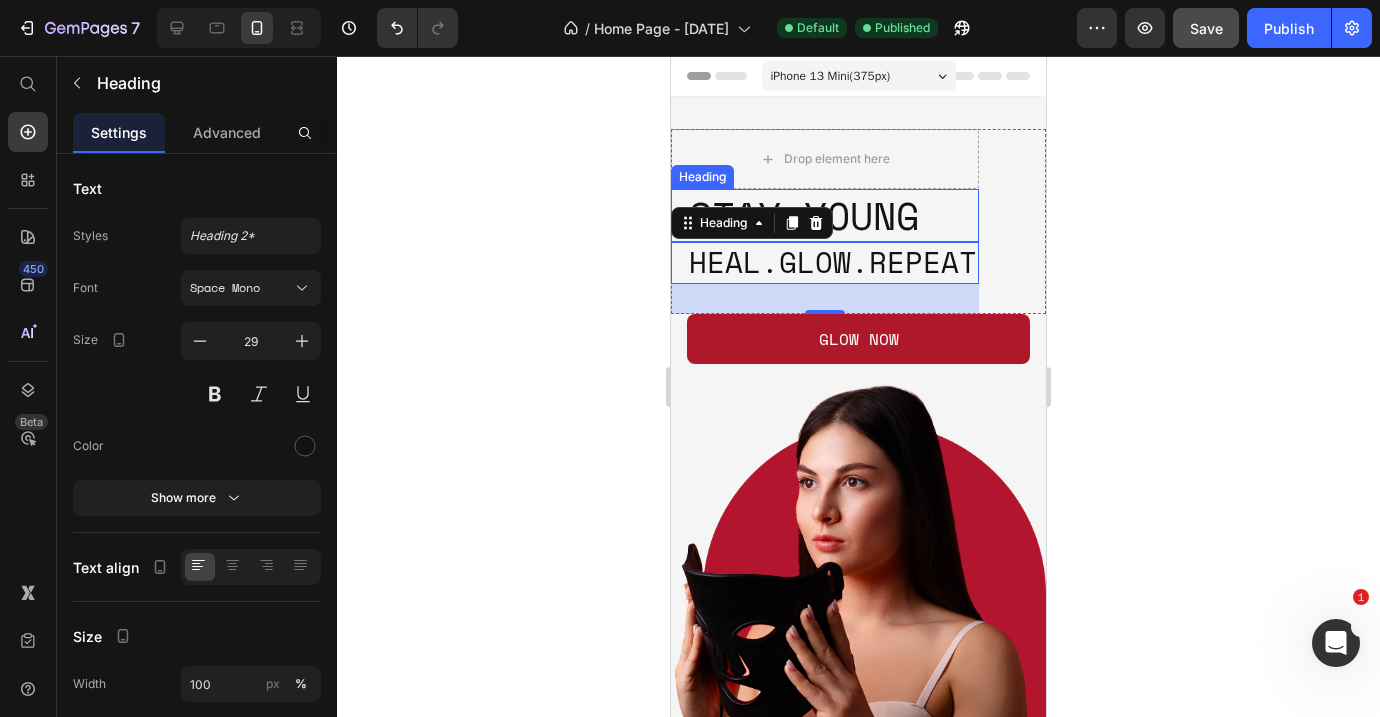 click on "STAY YOUNG" at bounding box center [833, 215] 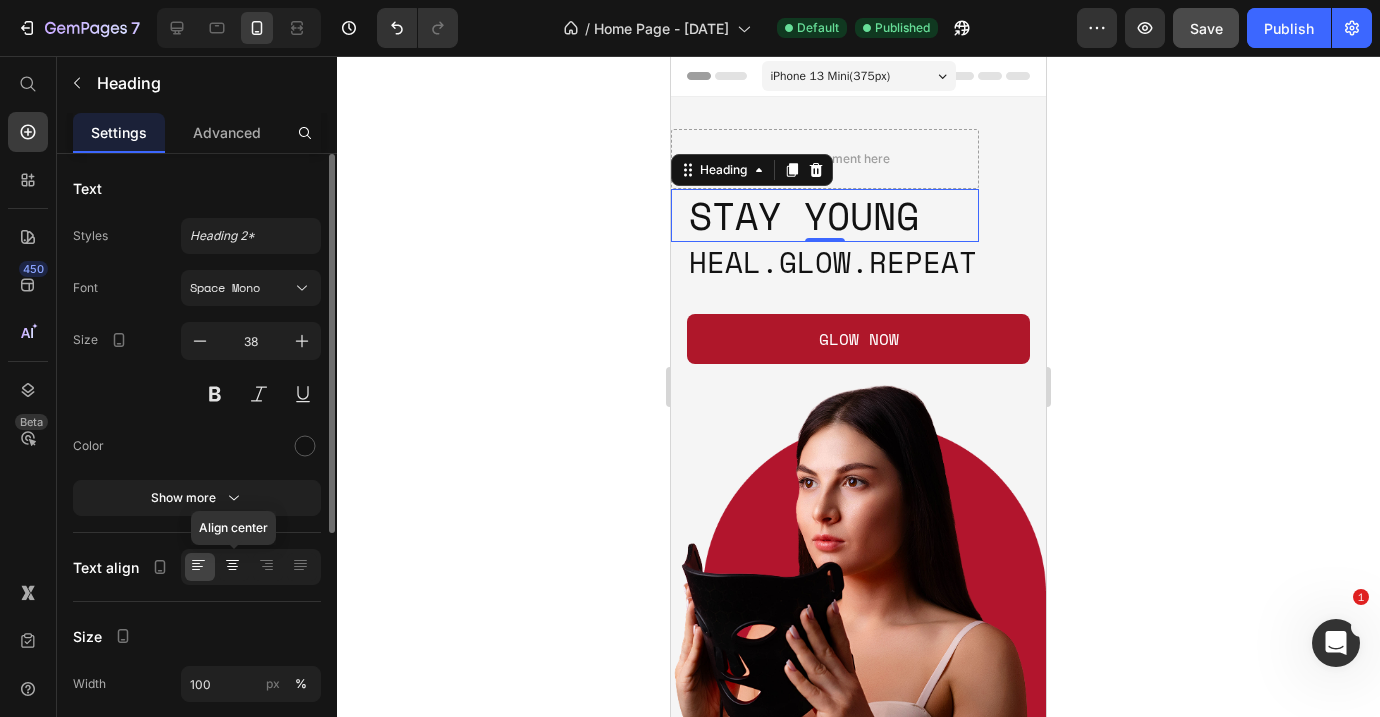click 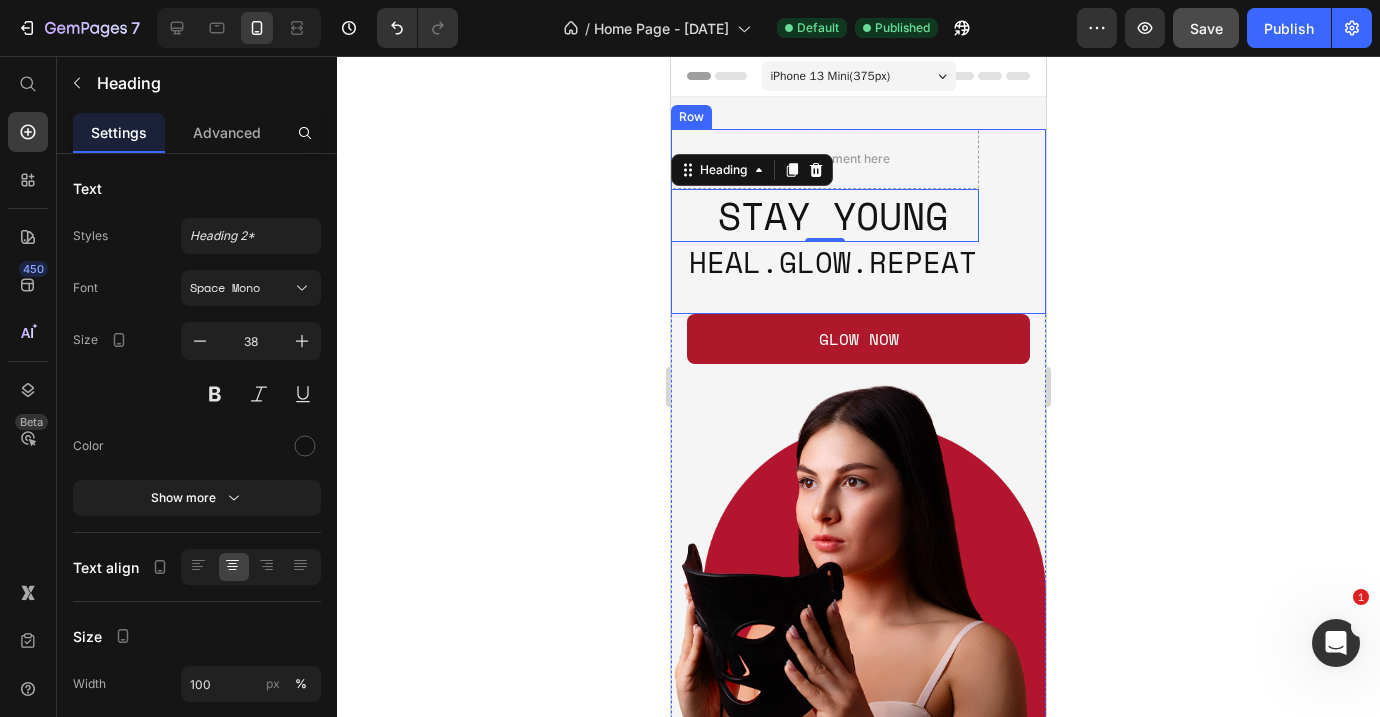click on "HEAL.glow.repeat" at bounding box center [833, 263] 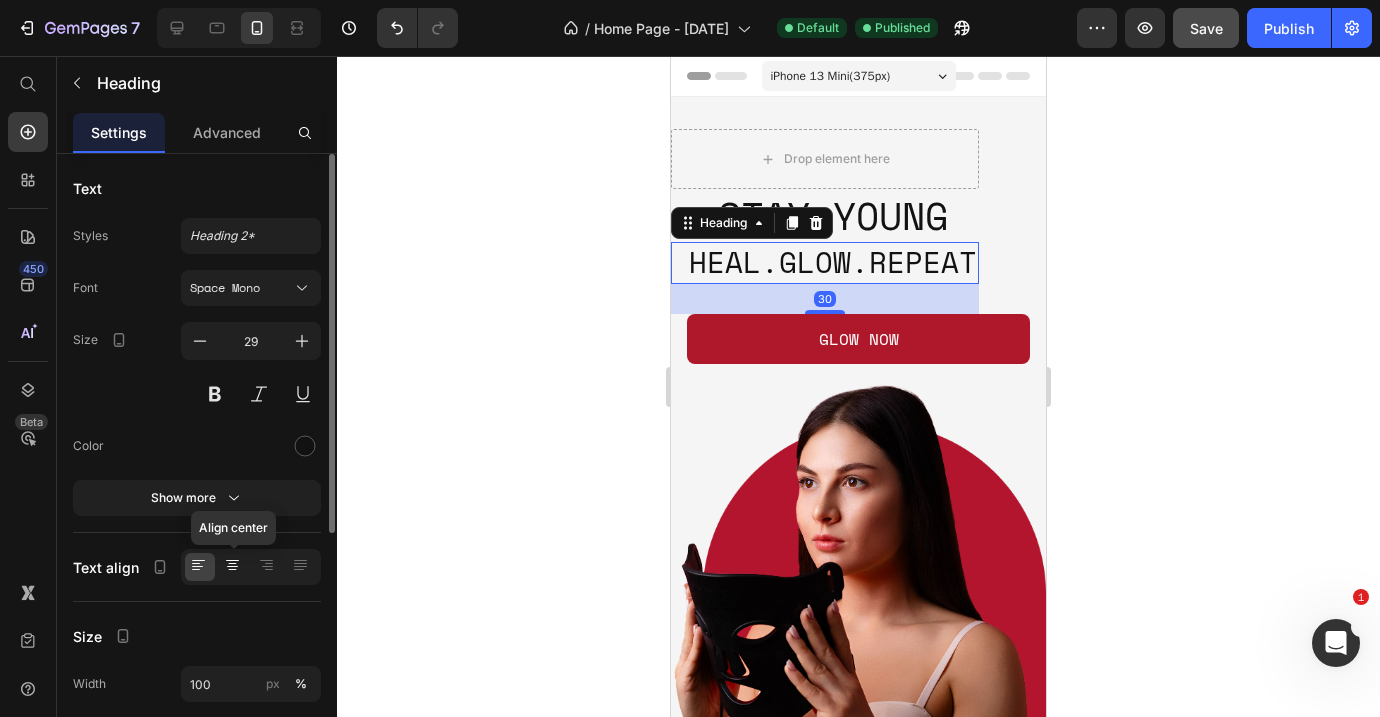 click 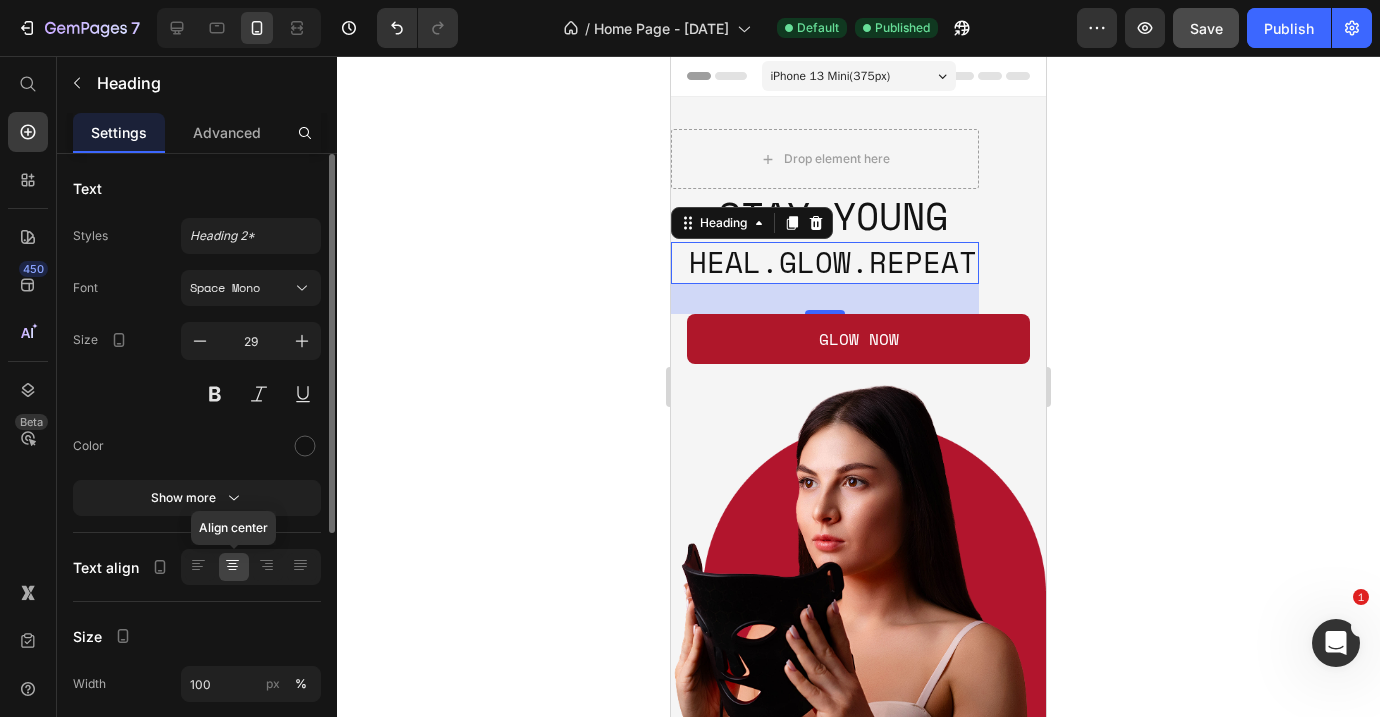 click 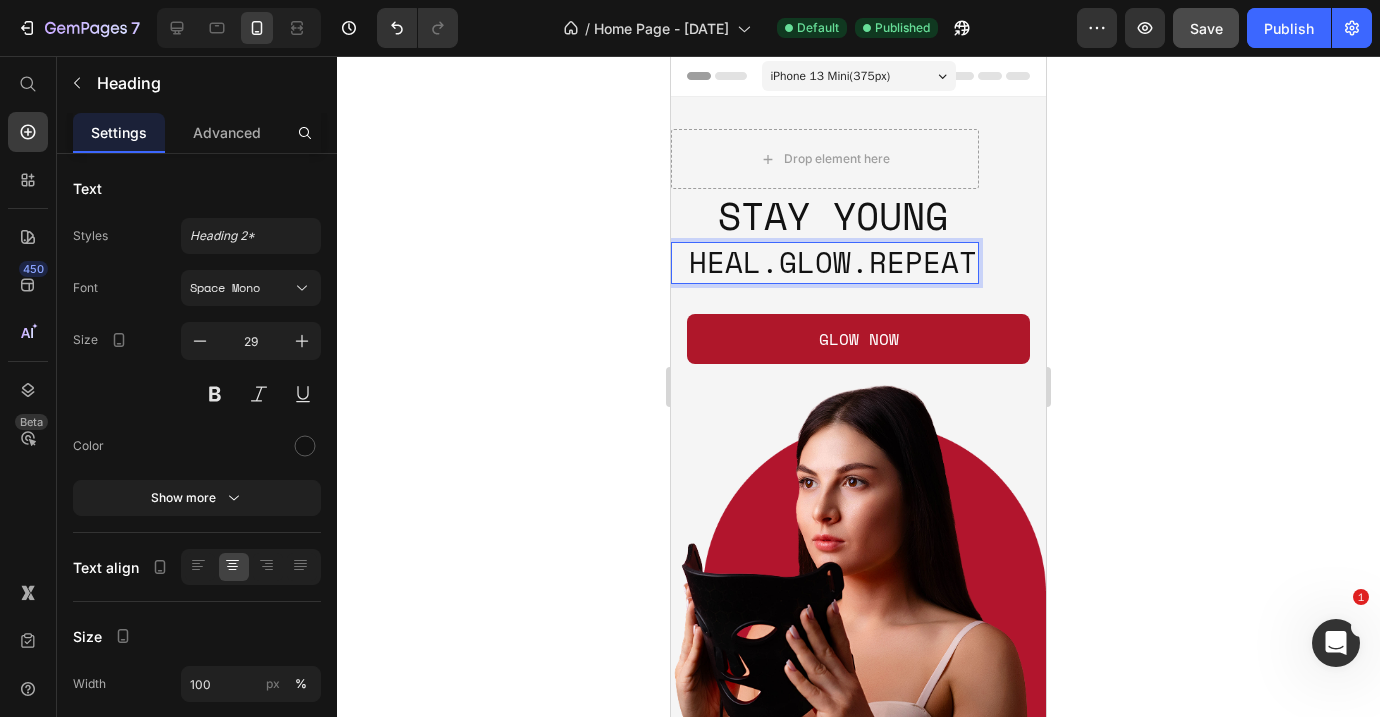 drag, startPoint x: 857, startPoint y: 266, endPoint x: 895, endPoint y: 266, distance: 38 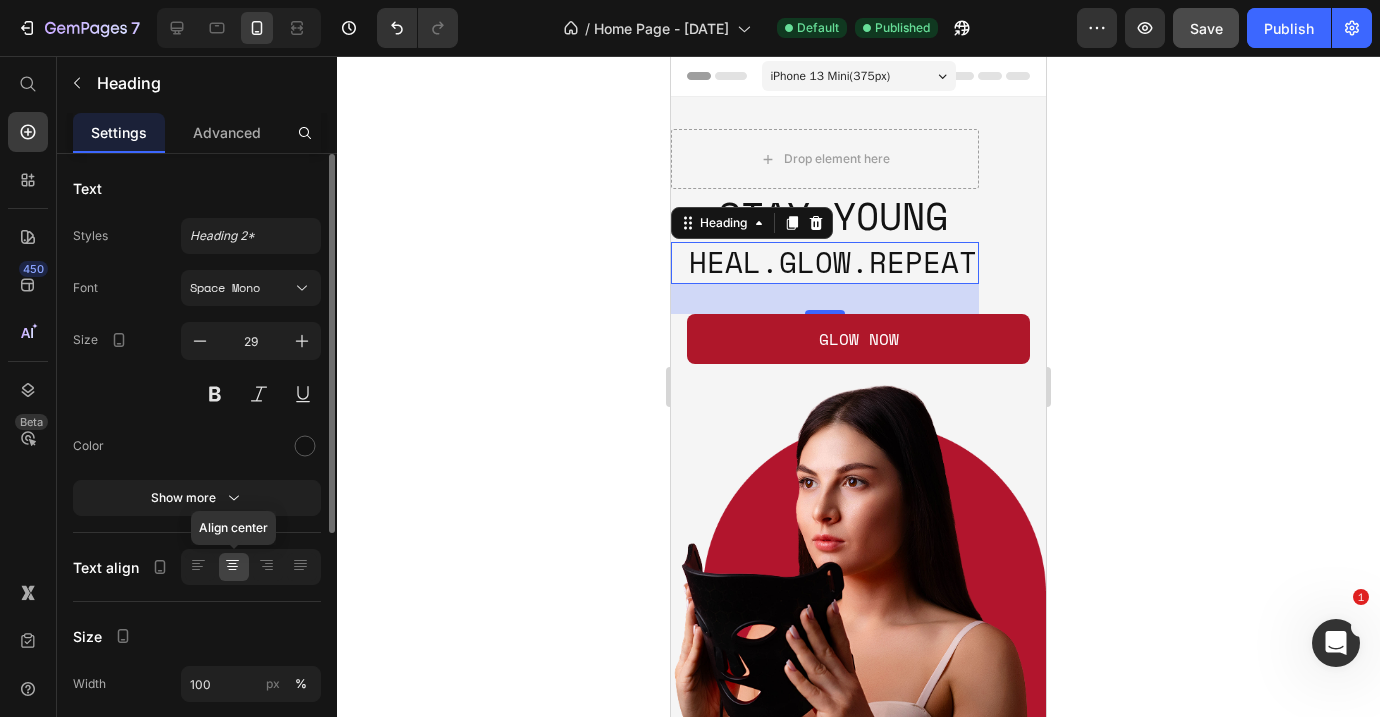 click 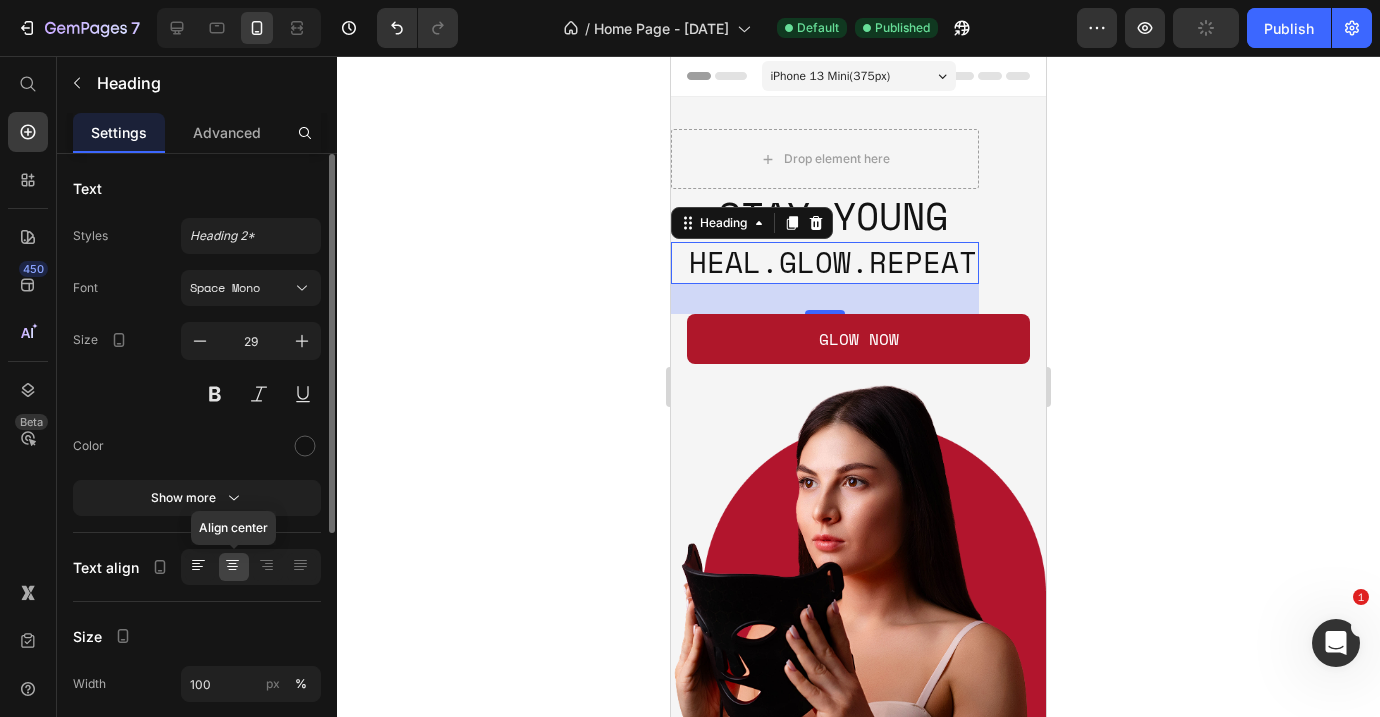 click 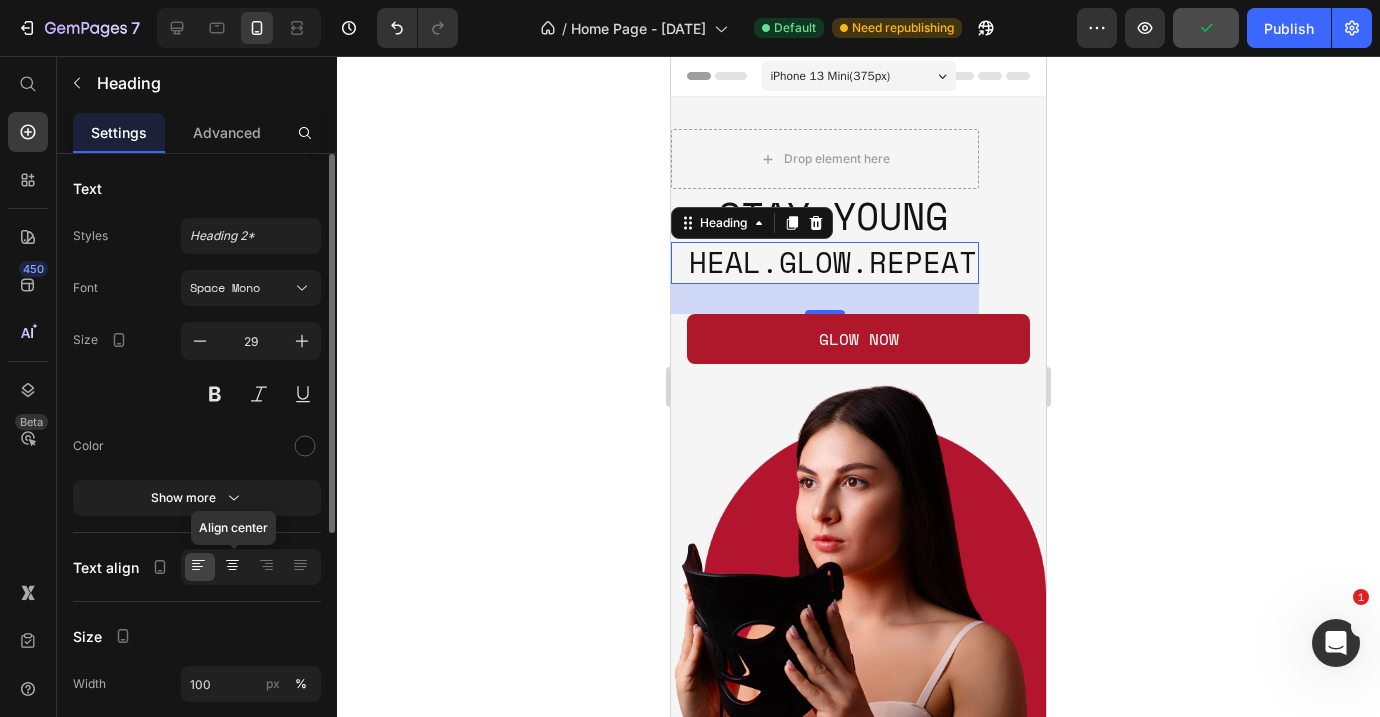 click 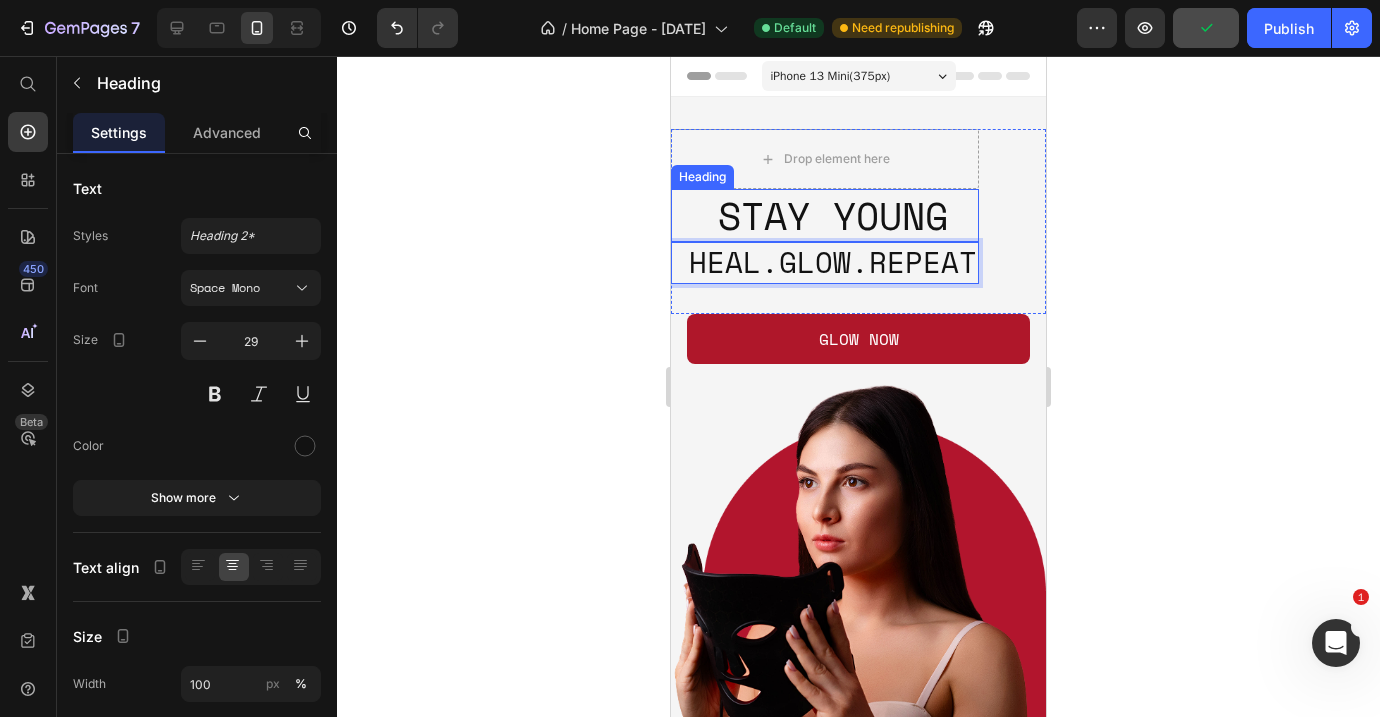 click on "STAY YOUNG" at bounding box center [833, 215] 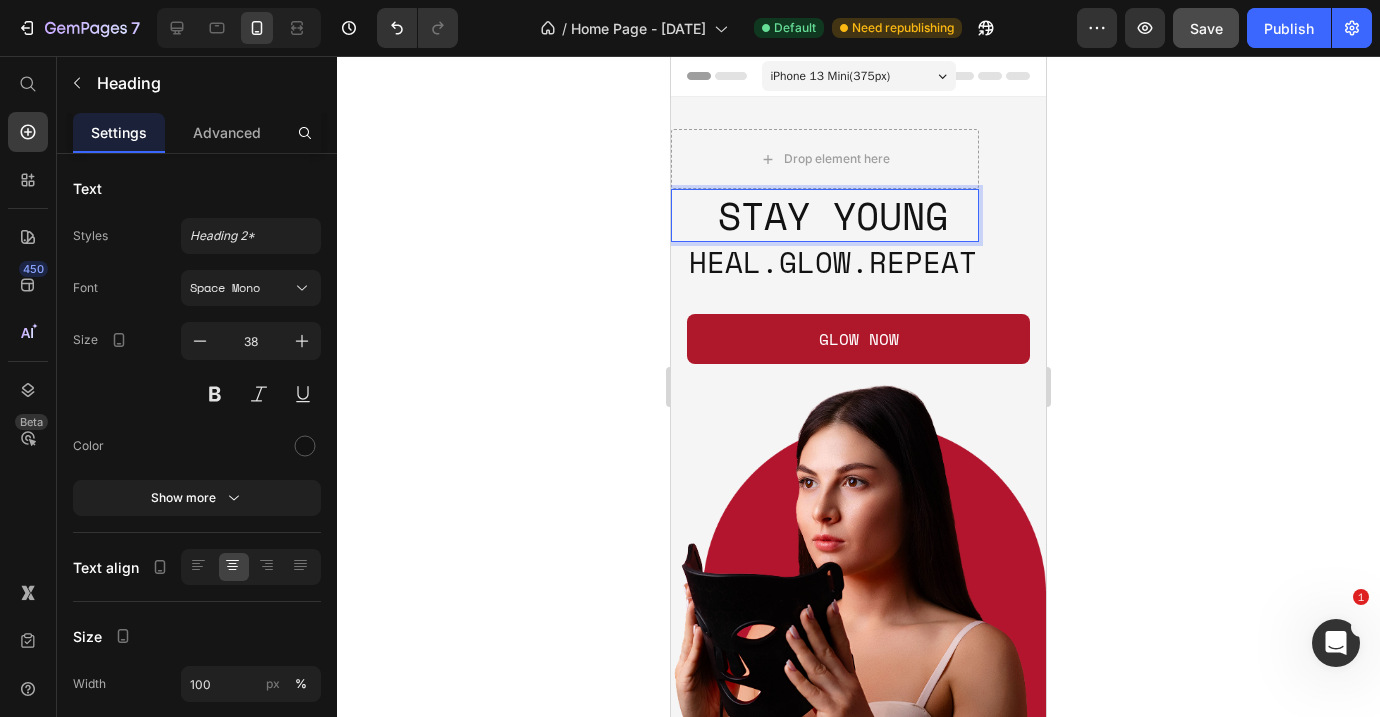 click 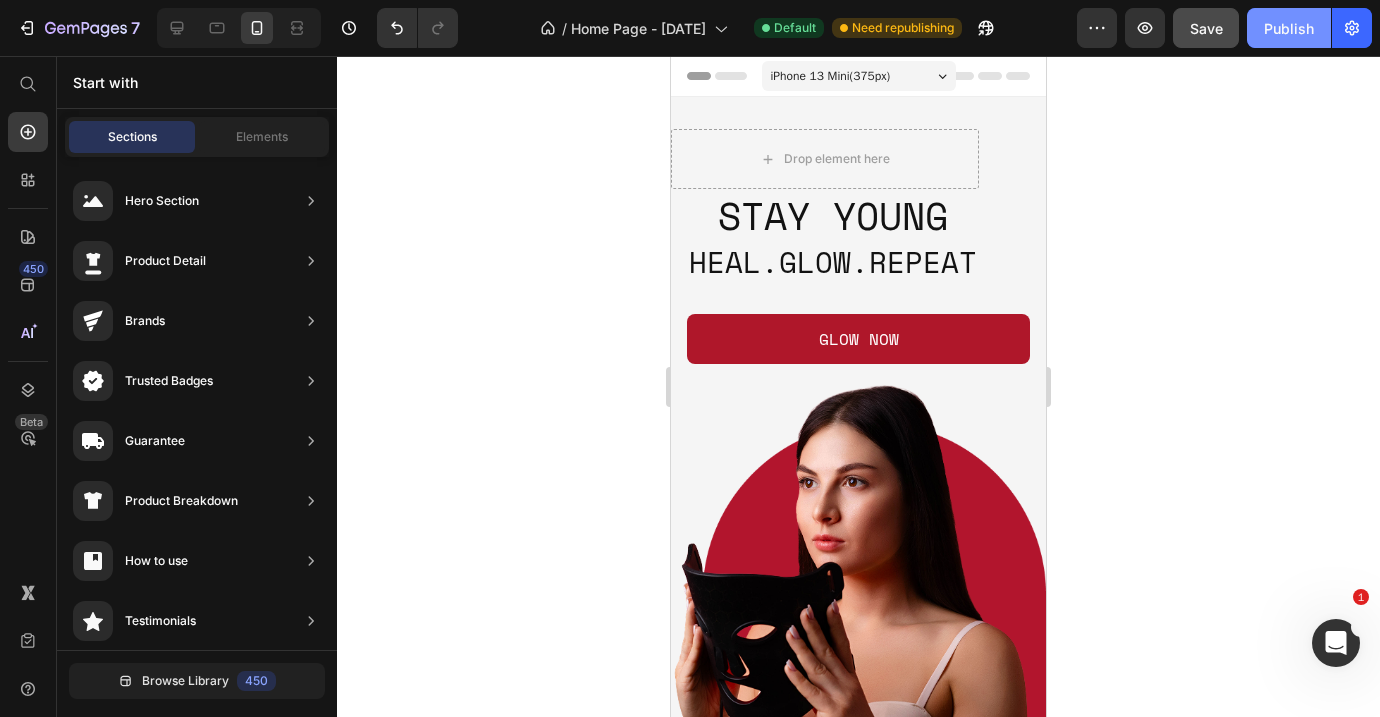 click on "Publish" at bounding box center (1289, 28) 